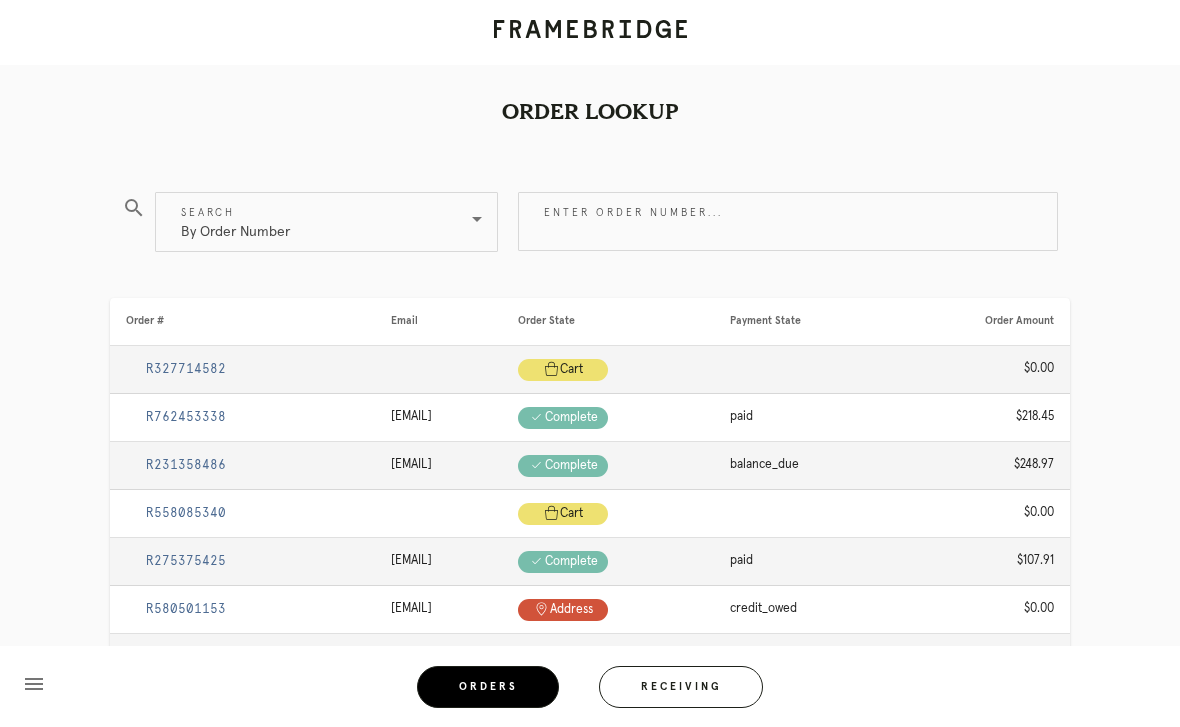 scroll, scrollTop: 0, scrollLeft: 0, axis: both 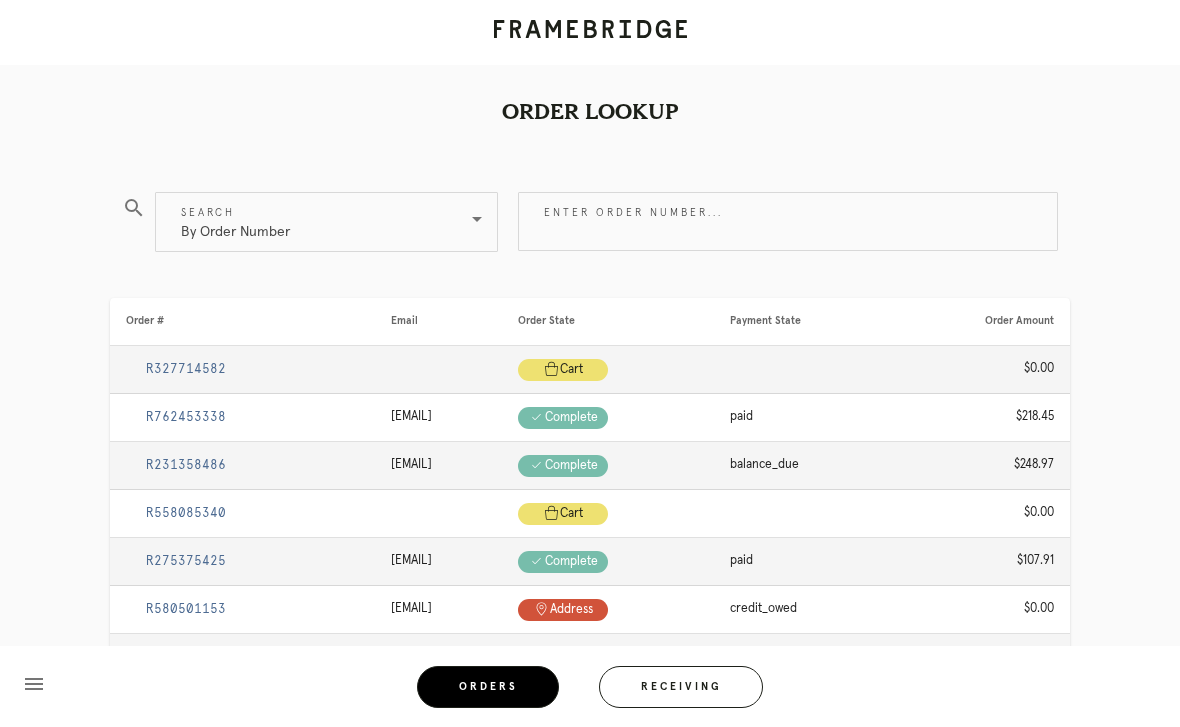 click on "Receiving" at bounding box center (681, 687) 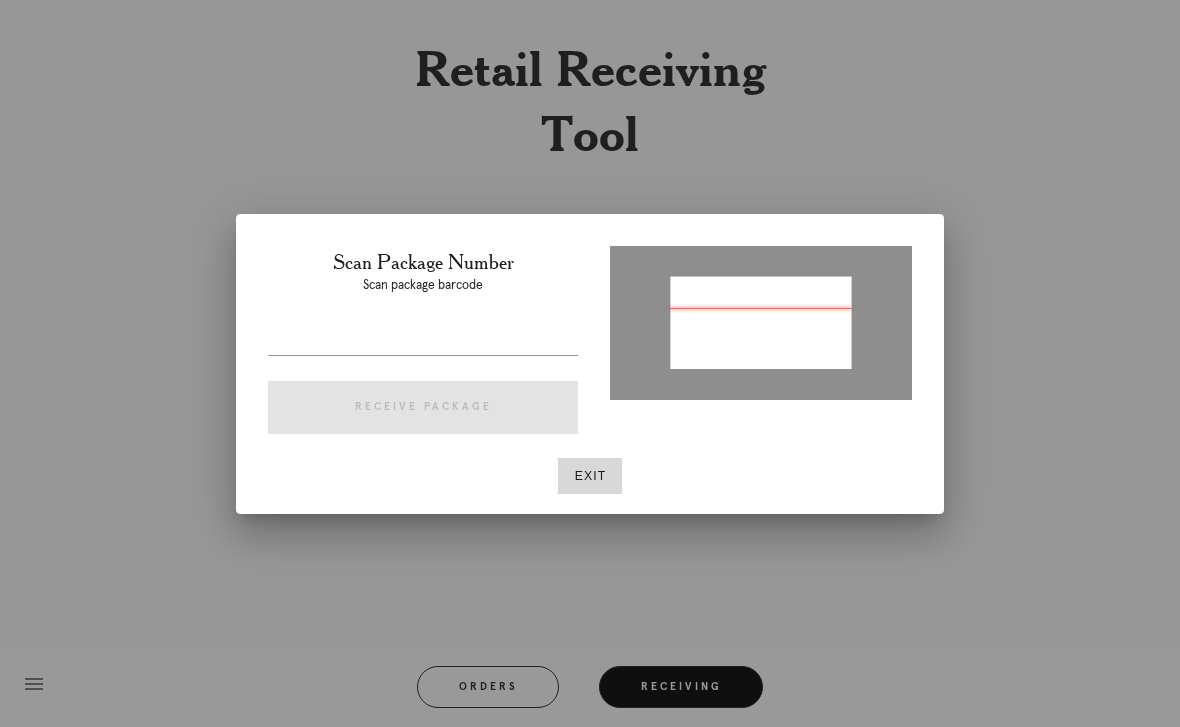 type on "[BARCODE]" 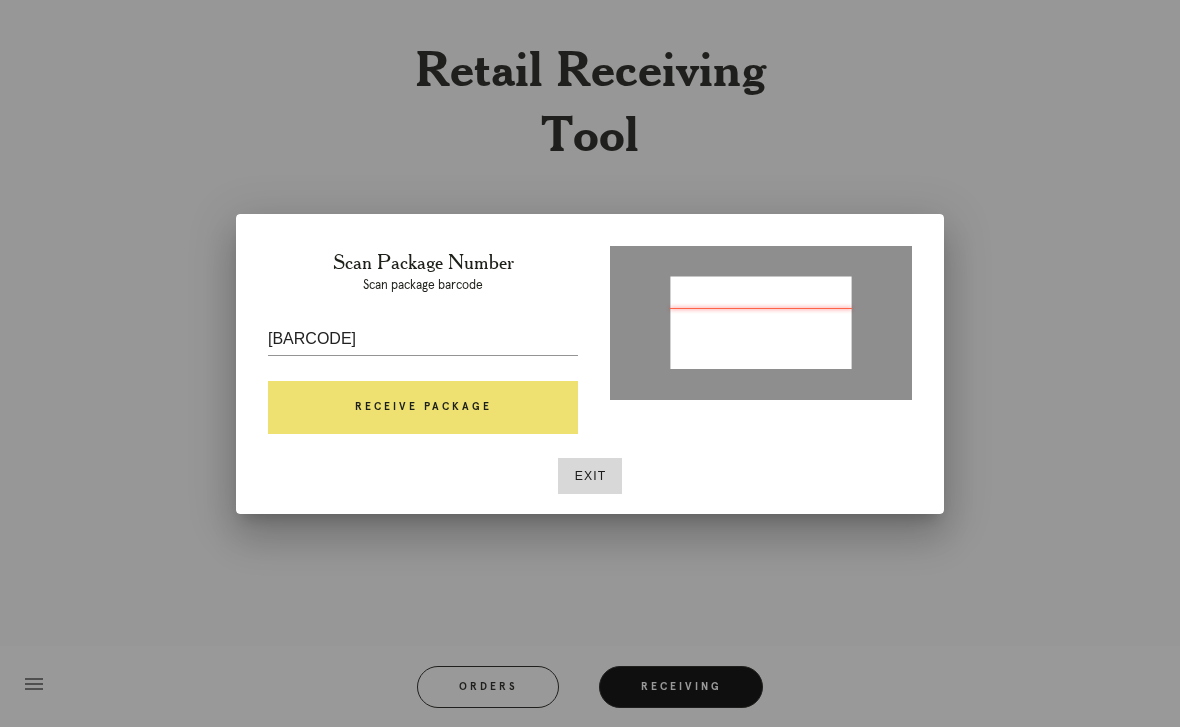 click on "Exit" at bounding box center (590, 476) 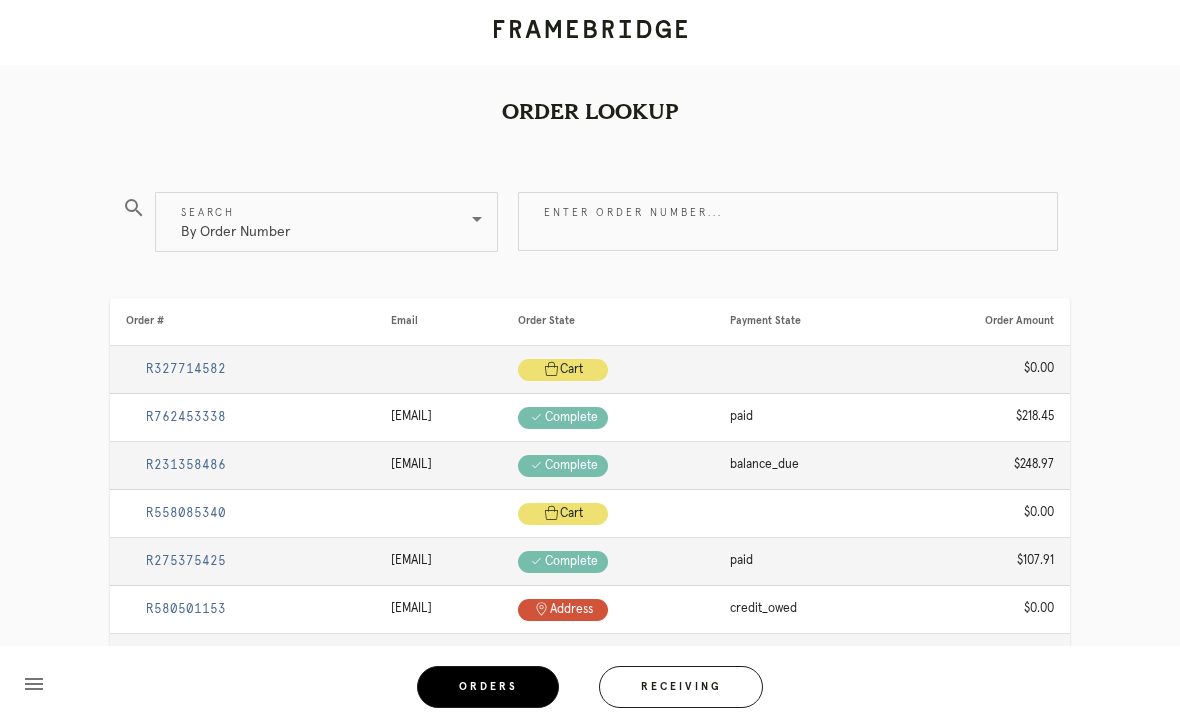 click on "Receiving" at bounding box center [681, 687] 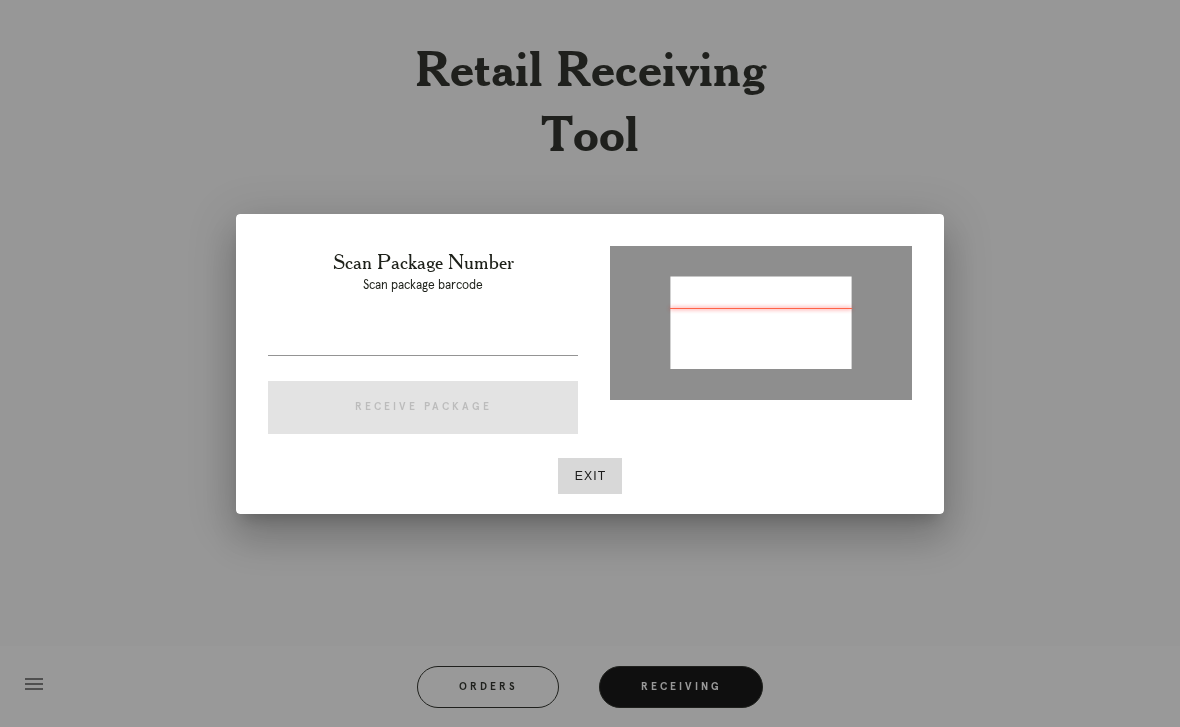 click at bounding box center (423, 339) 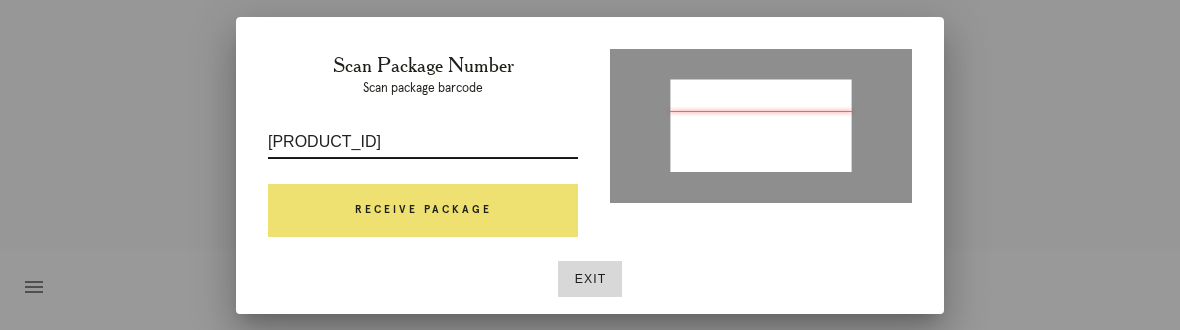 type on "P" 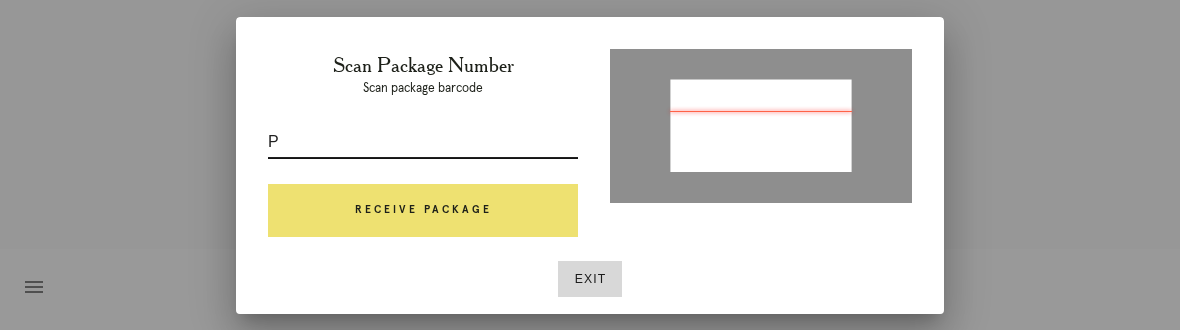 type 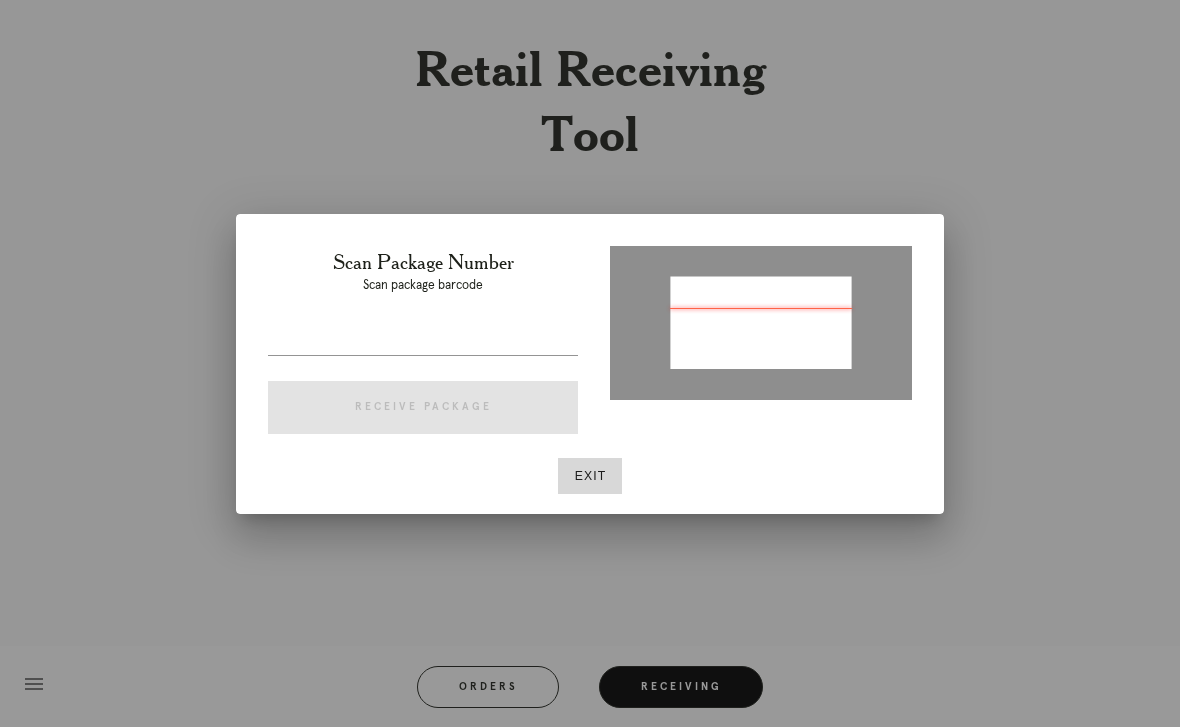 click on "Exit" at bounding box center (590, 476) 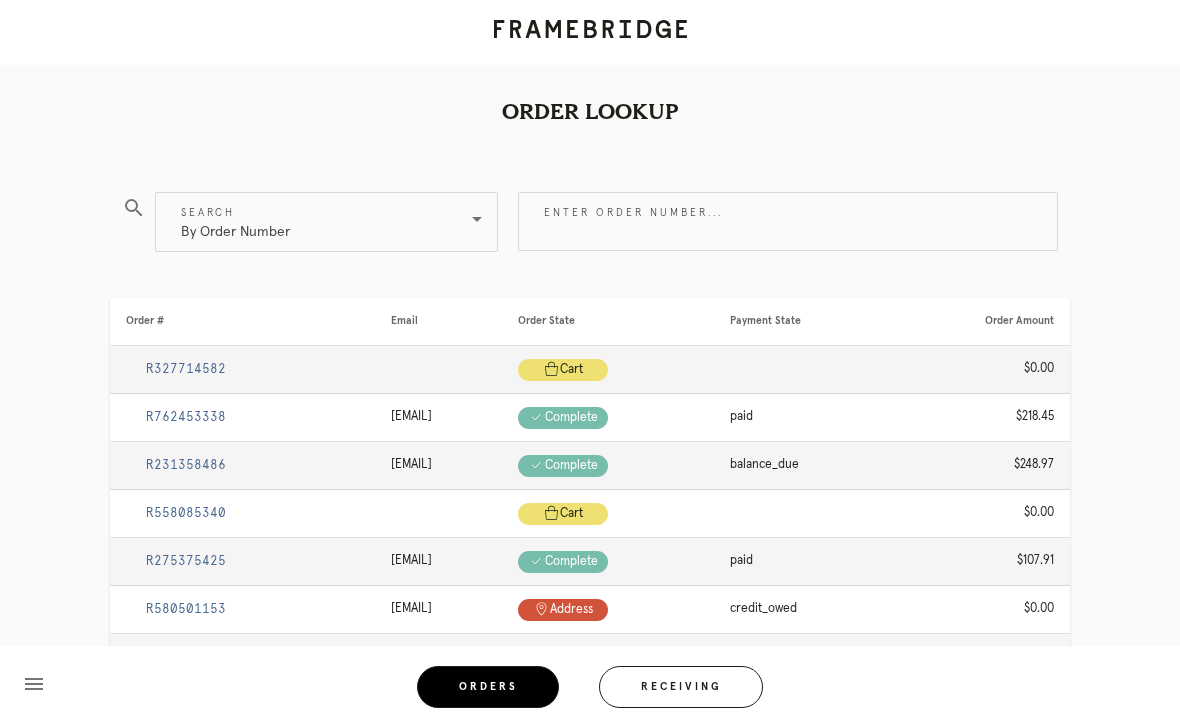 click on "Receiving" at bounding box center [681, 687] 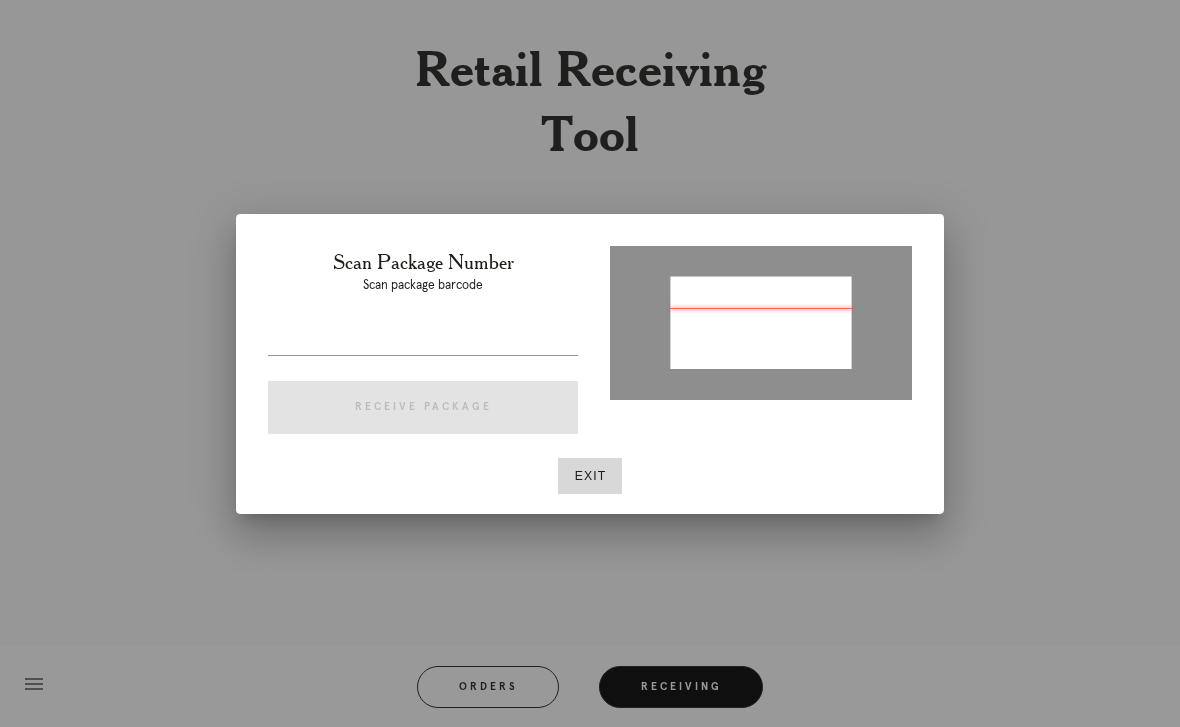 click at bounding box center [423, 339] 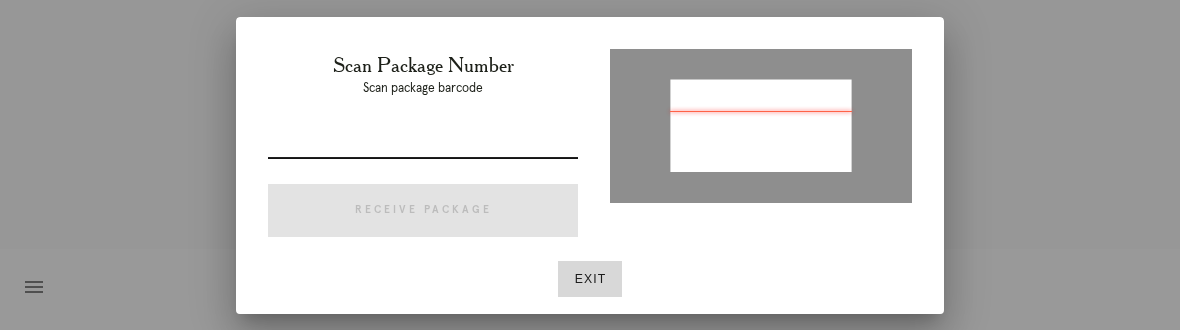 click at bounding box center [423, 142] 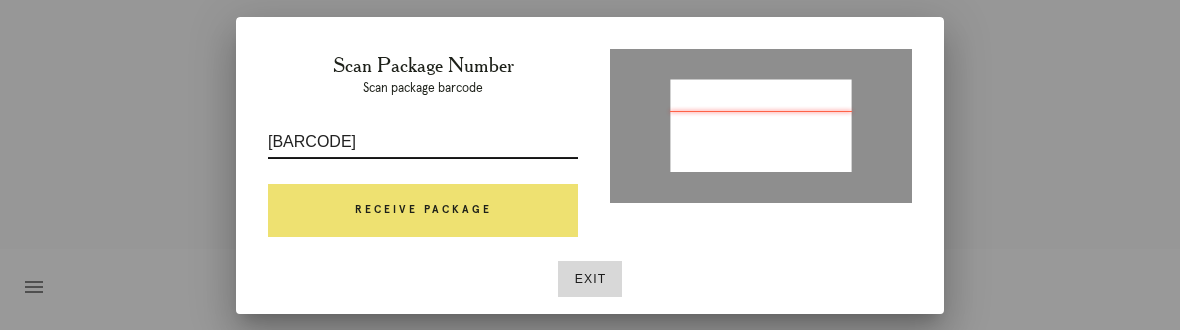 type on "P263638385587213" 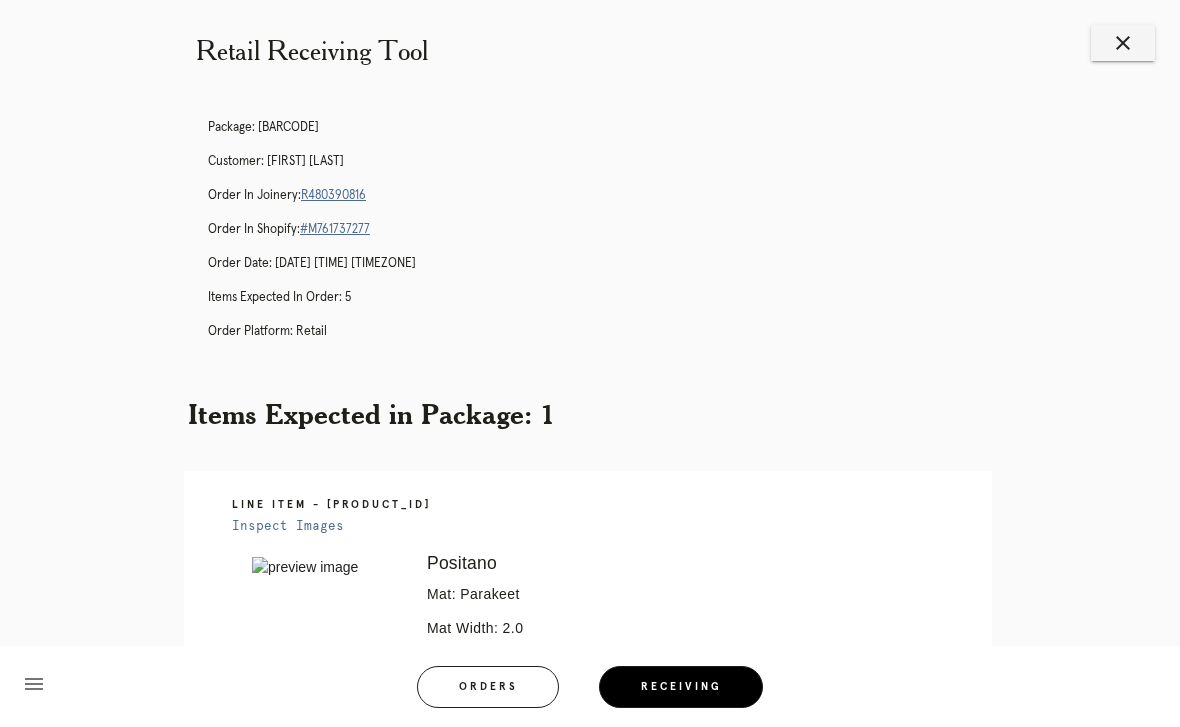 scroll, scrollTop: 0, scrollLeft: 0, axis: both 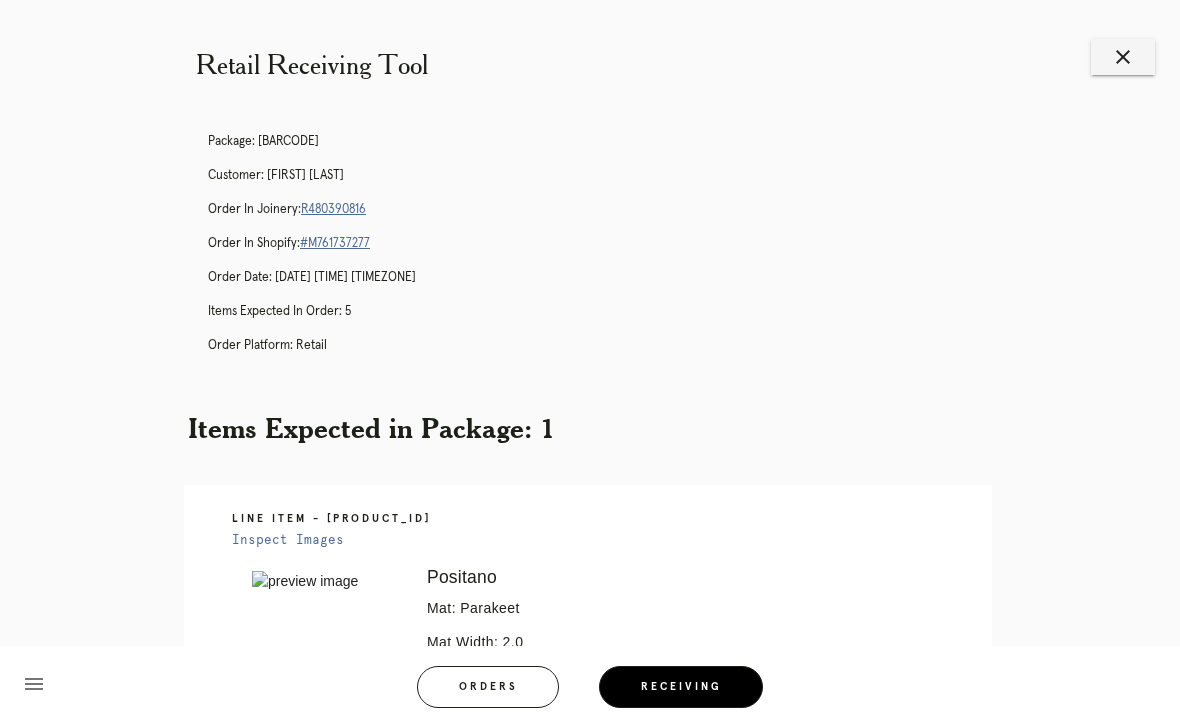 click on "R480390816" at bounding box center [333, 209] 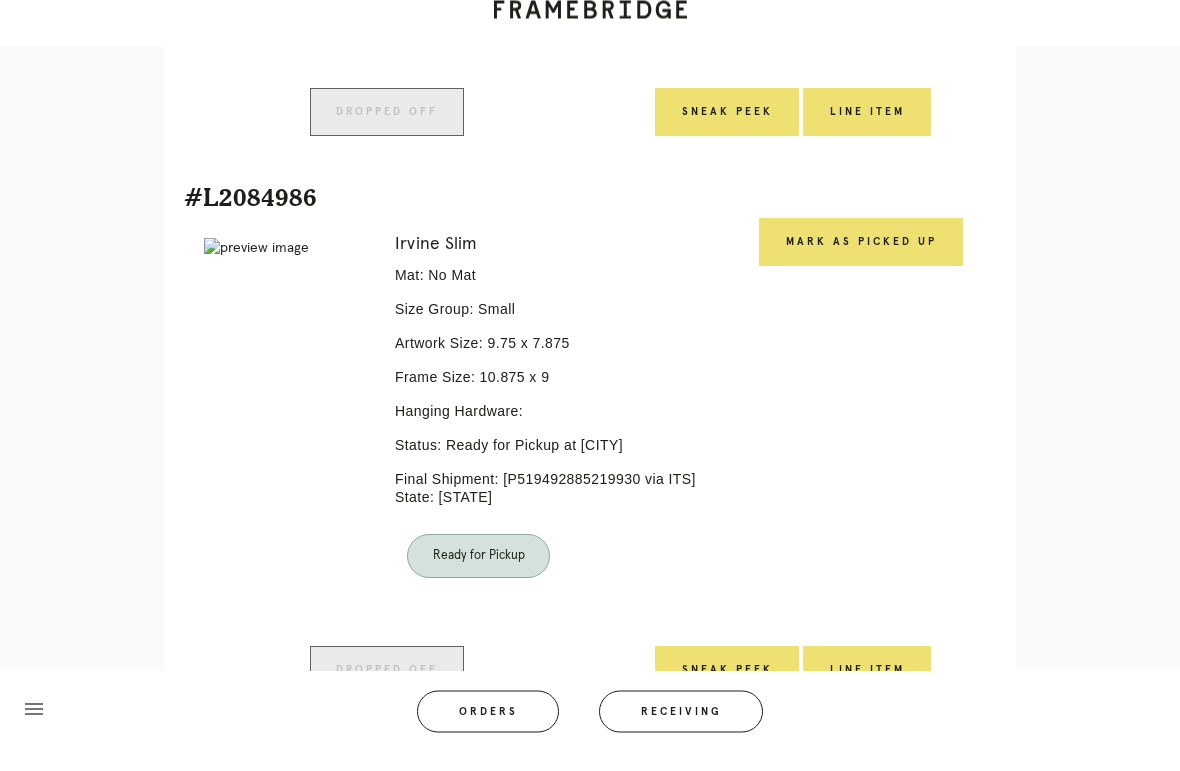 scroll, scrollTop: 1476, scrollLeft: 0, axis: vertical 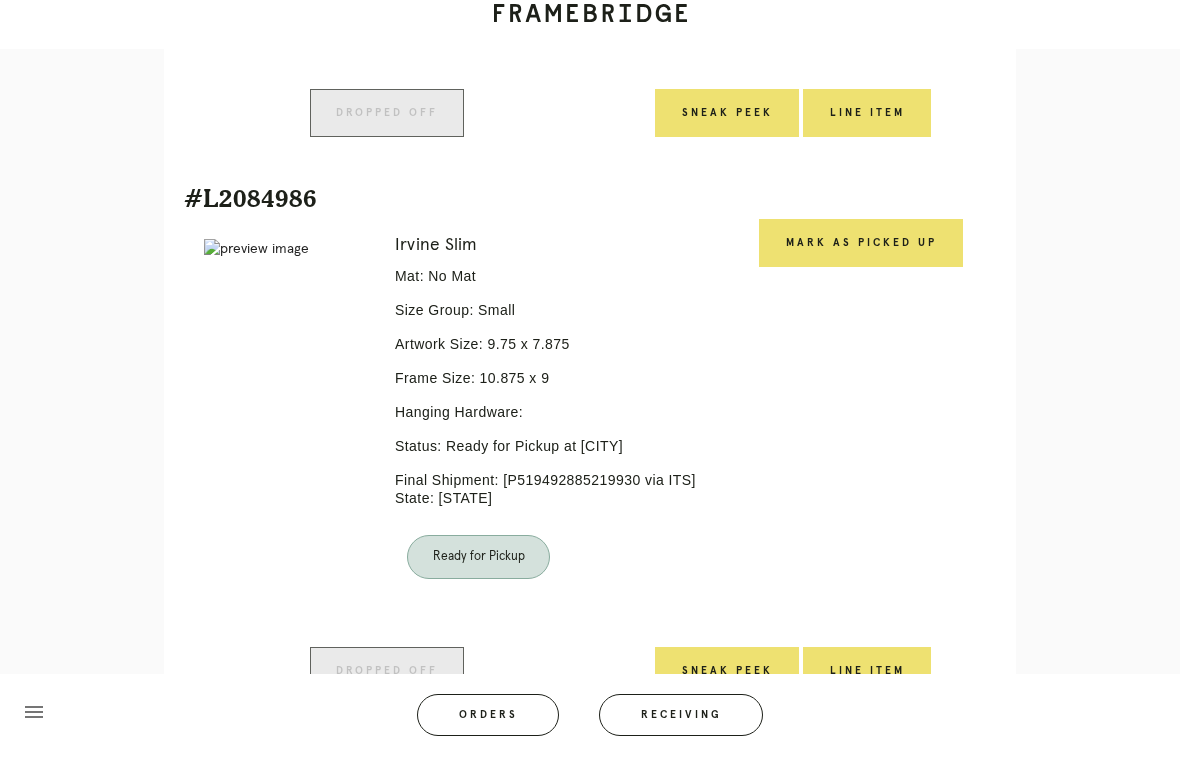 click on "Mark as Picked Up" at bounding box center (861, 259) 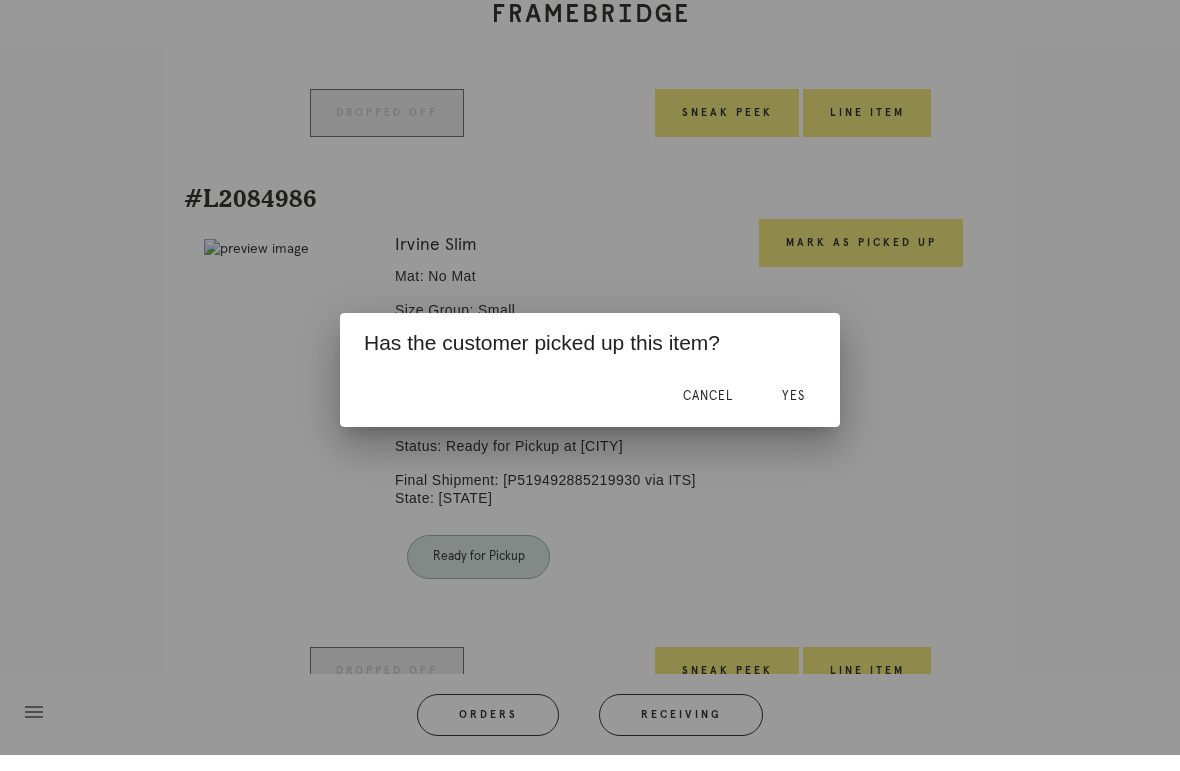 click on "Yes" at bounding box center [793, 413] 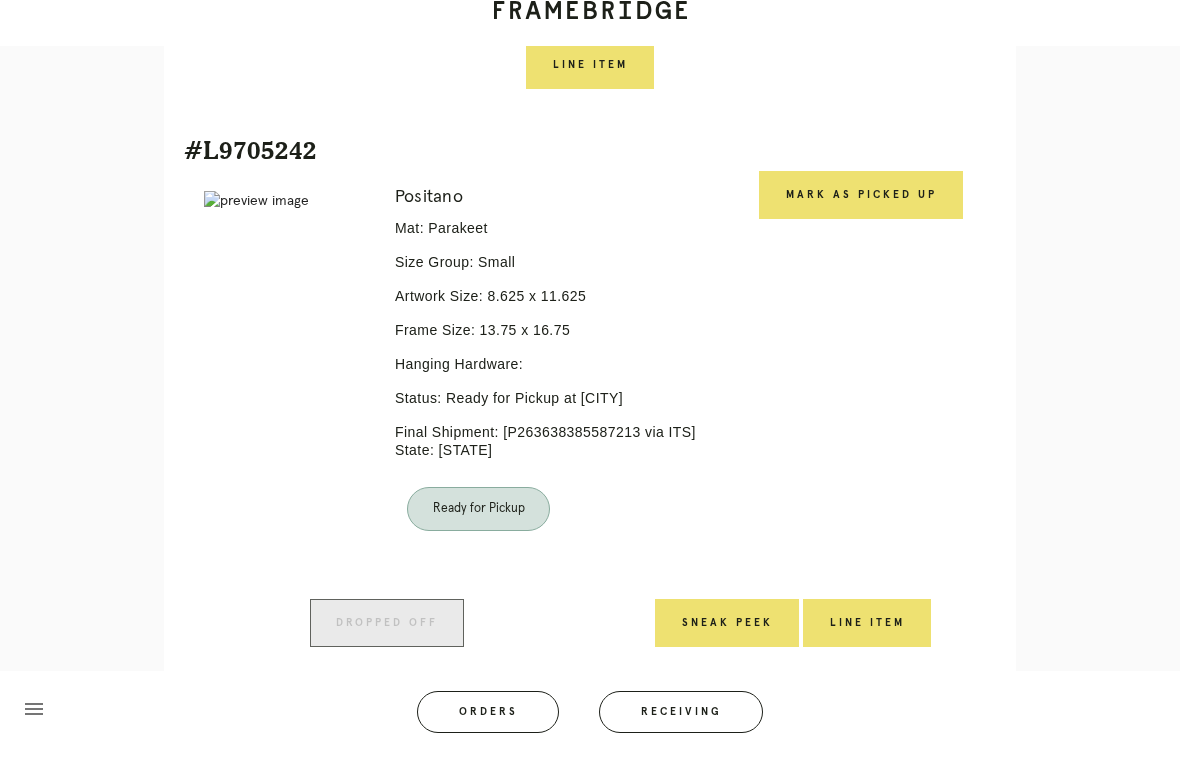 scroll, scrollTop: 2065, scrollLeft: 0, axis: vertical 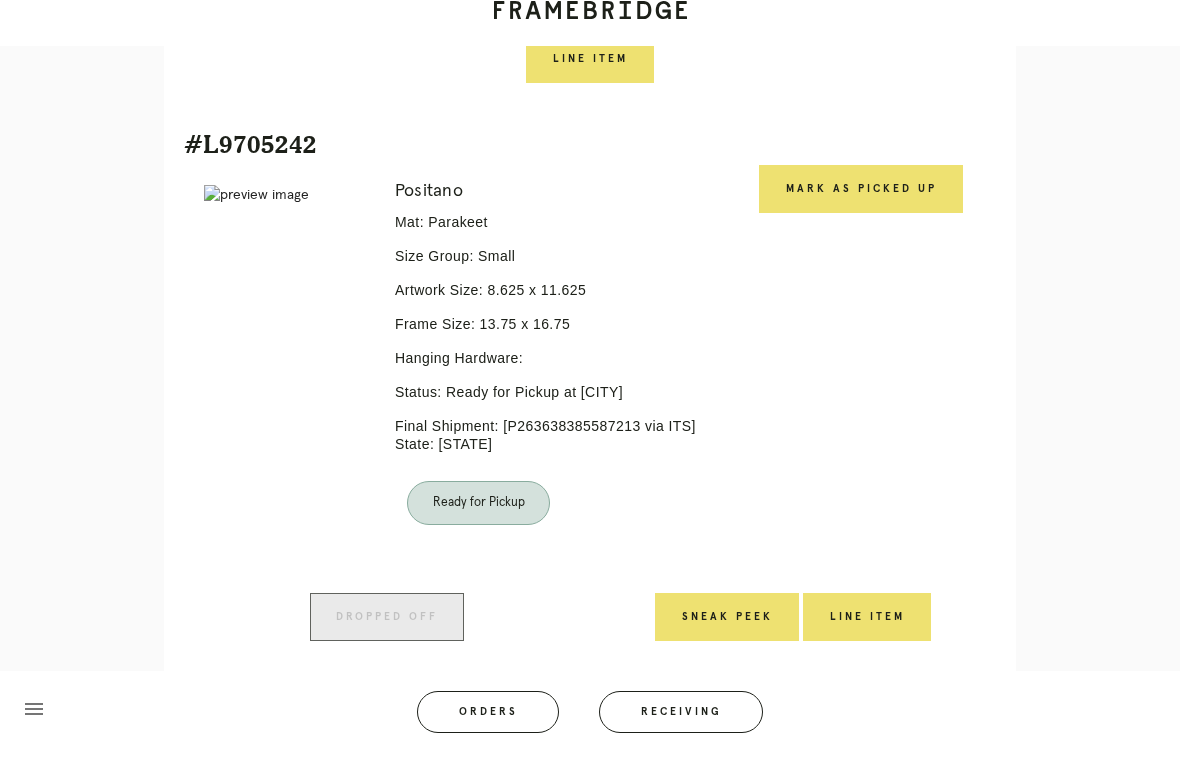 click on "Mark as Picked Up" at bounding box center (861, 208) 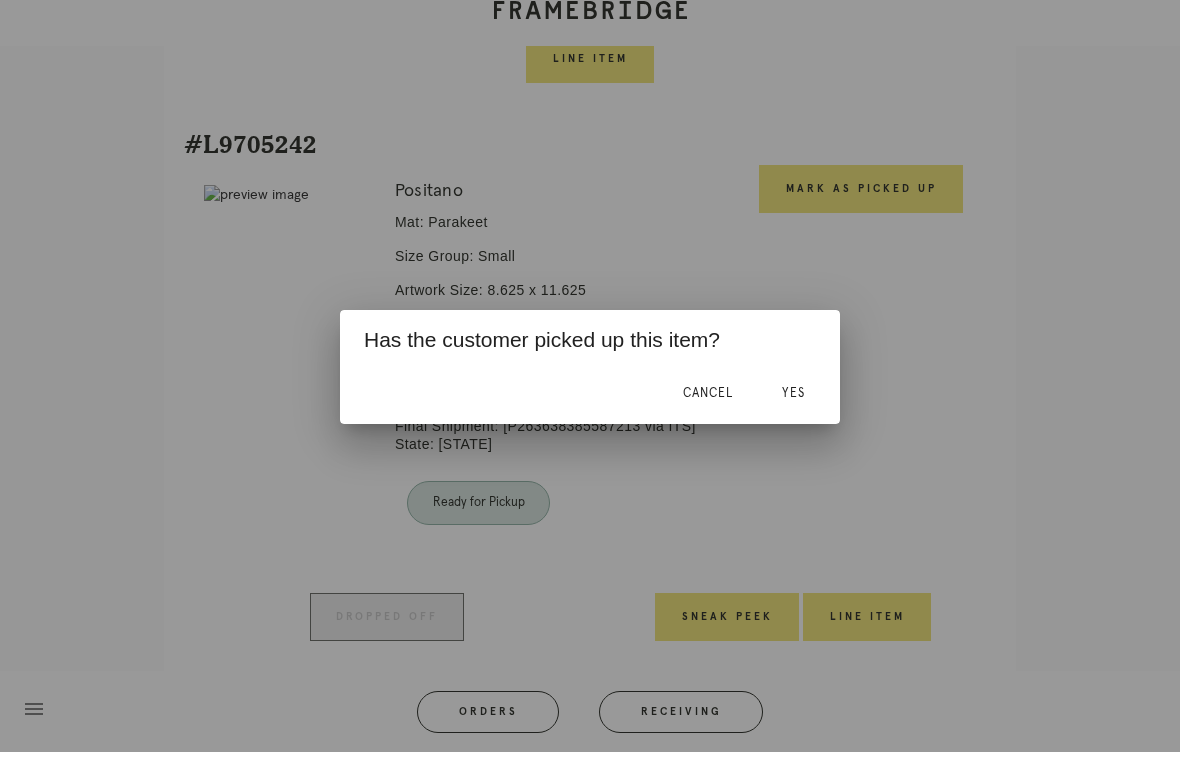 click on "Yes" at bounding box center (793, 412) 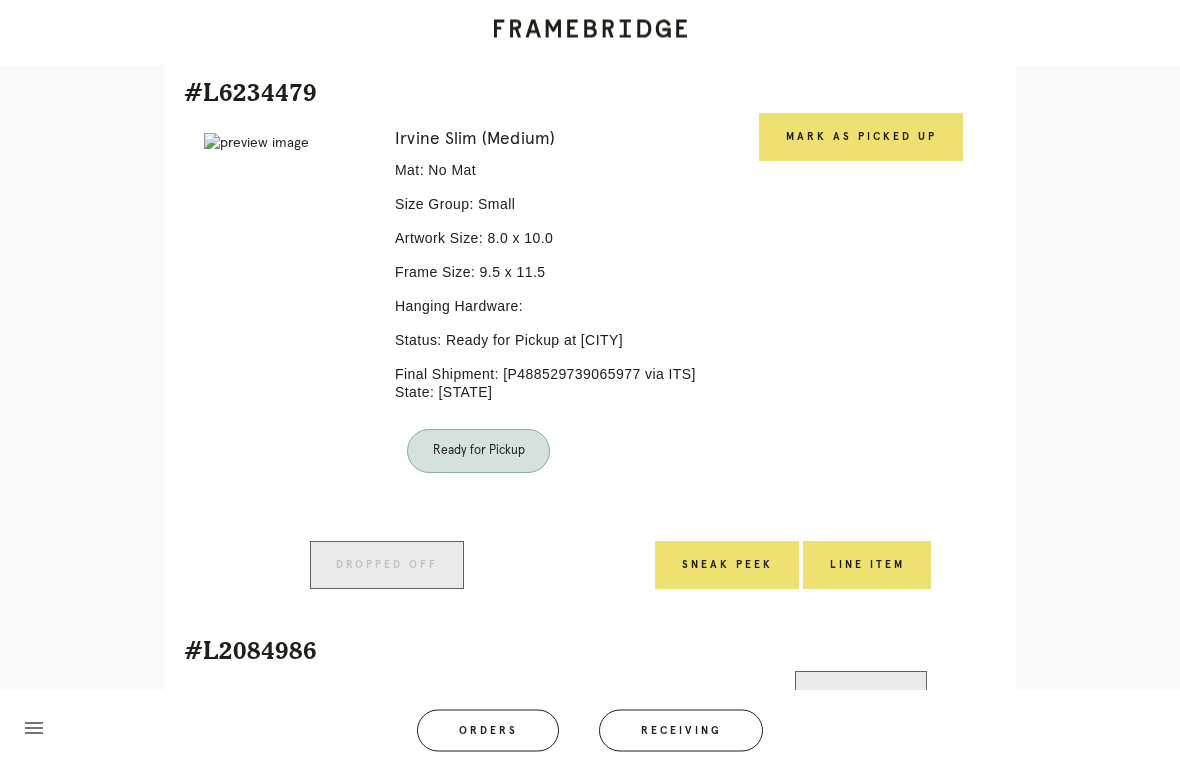 scroll, scrollTop: 880, scrollLeft: 0, axis: vertical 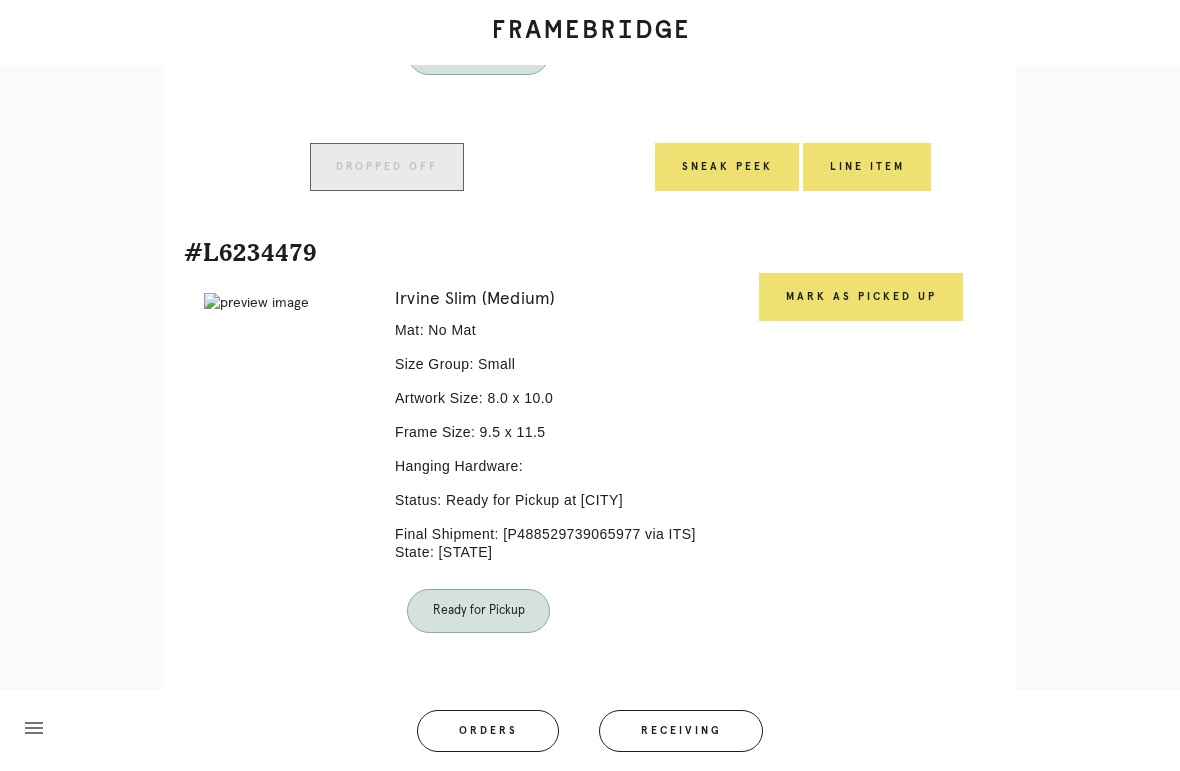 click on "Mark as Picked Up" at bounding box center [861, 297] 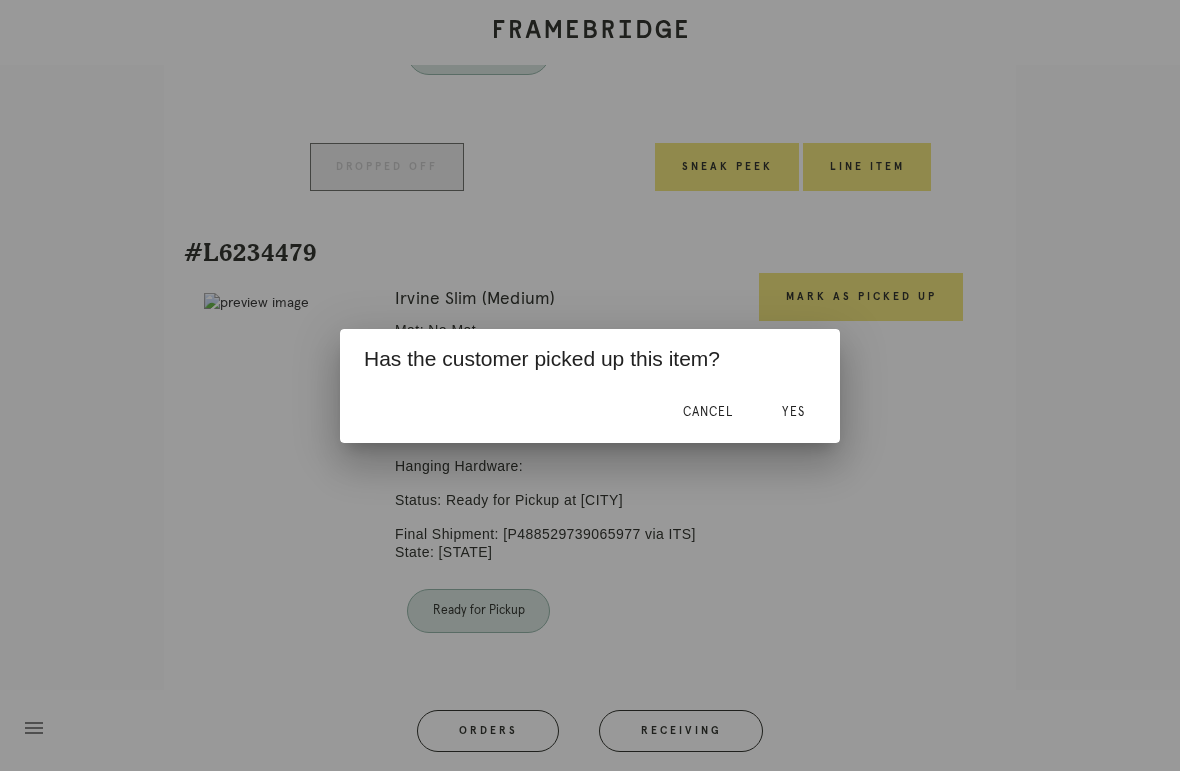 scroll, scrollTop: 872, scrollLeft: 0, axis: vertical 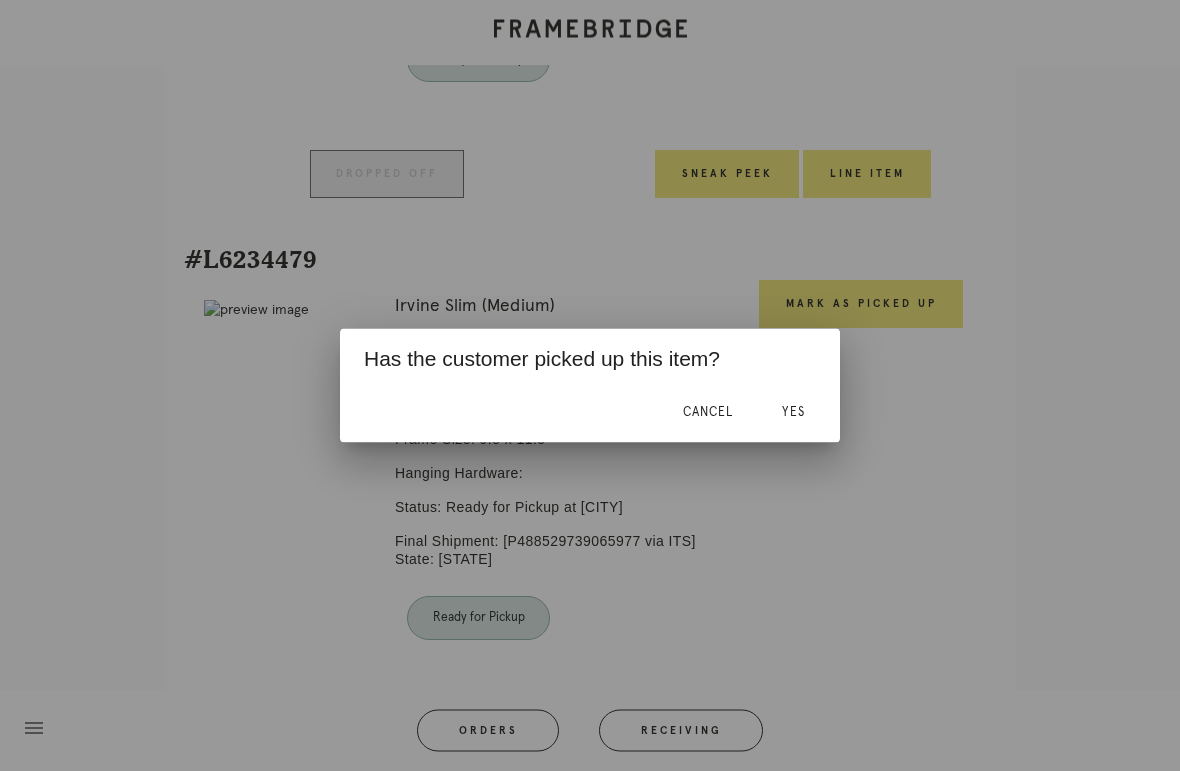 click on "Yes" at bounding box center (793, 413) 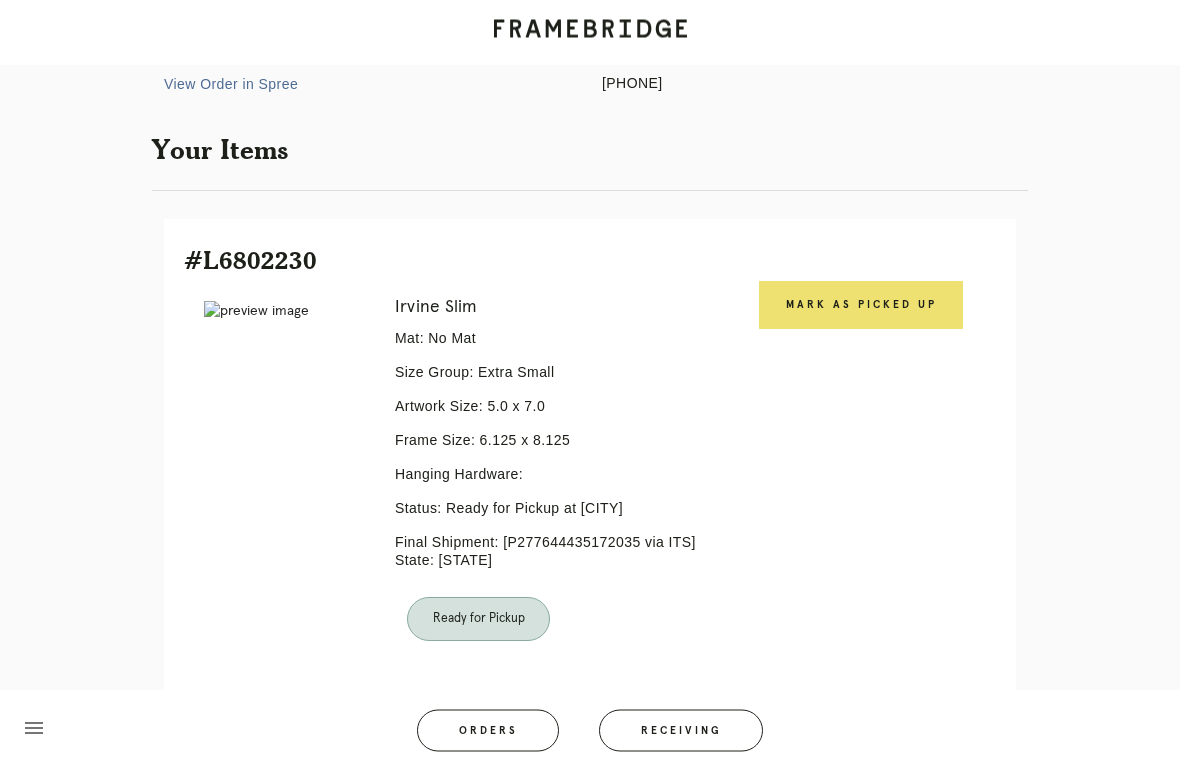 scroll, scrollTop: 240, scrollLeft: 0, axis: vertical 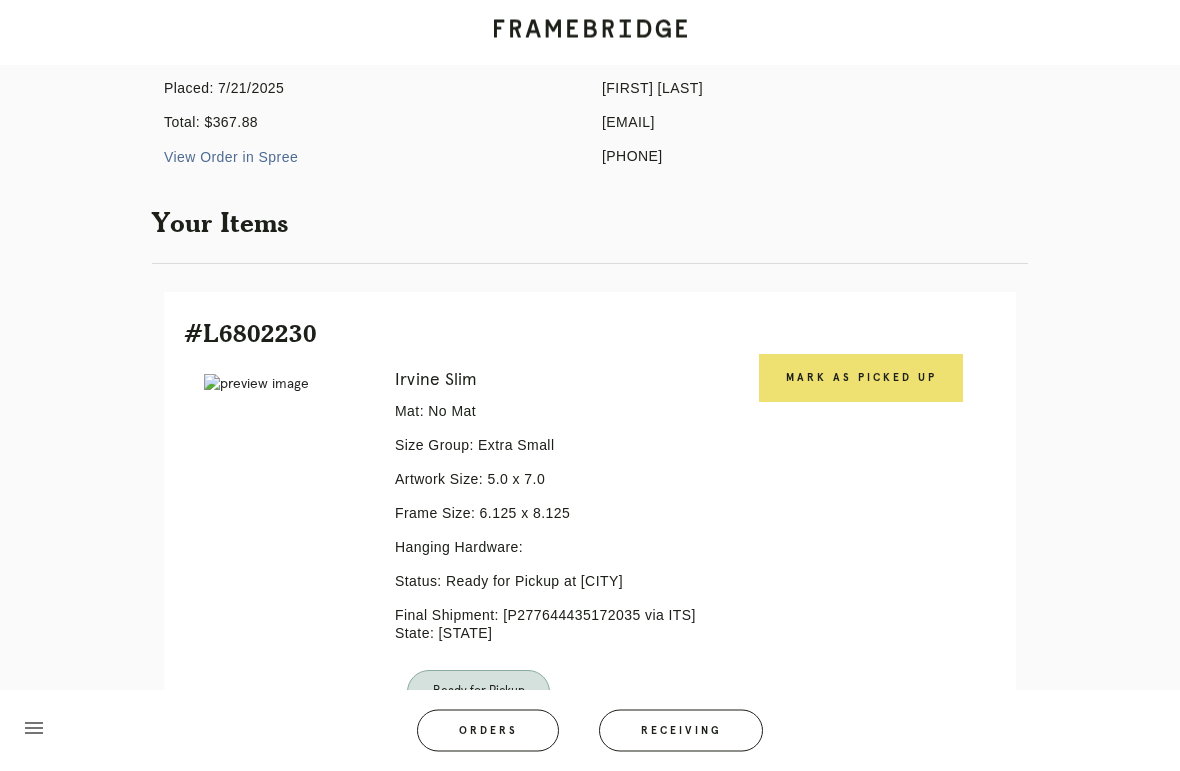click on "Mark as Picked Up" at bounding box center (861, 379) 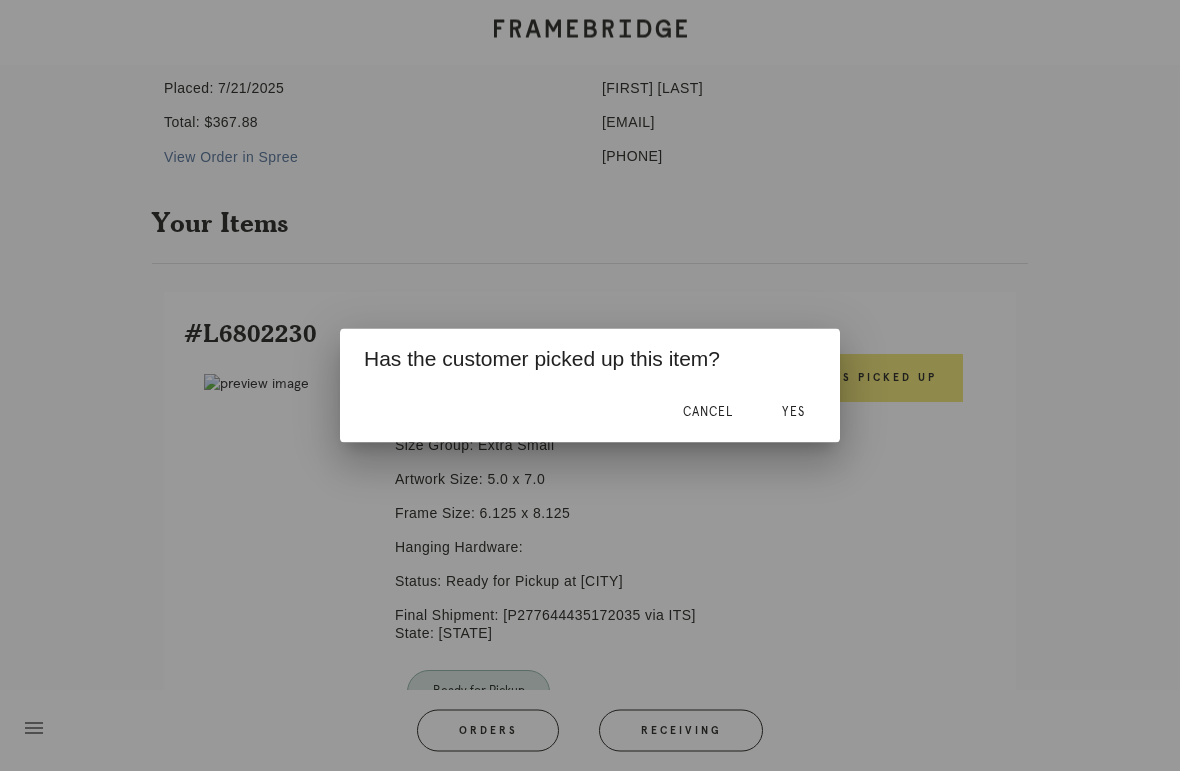 click on "Yes" at bounding box center (793, 412) 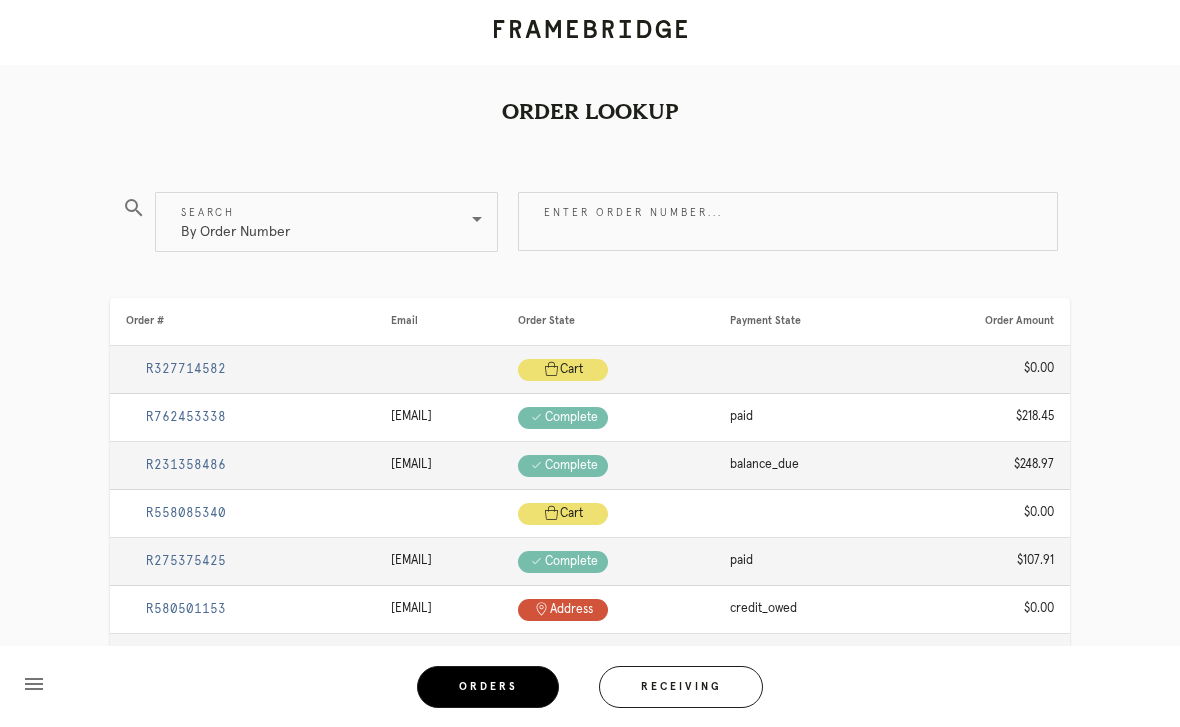 scroll, scrollTop: 0, scrollLeft: 0, axis: both 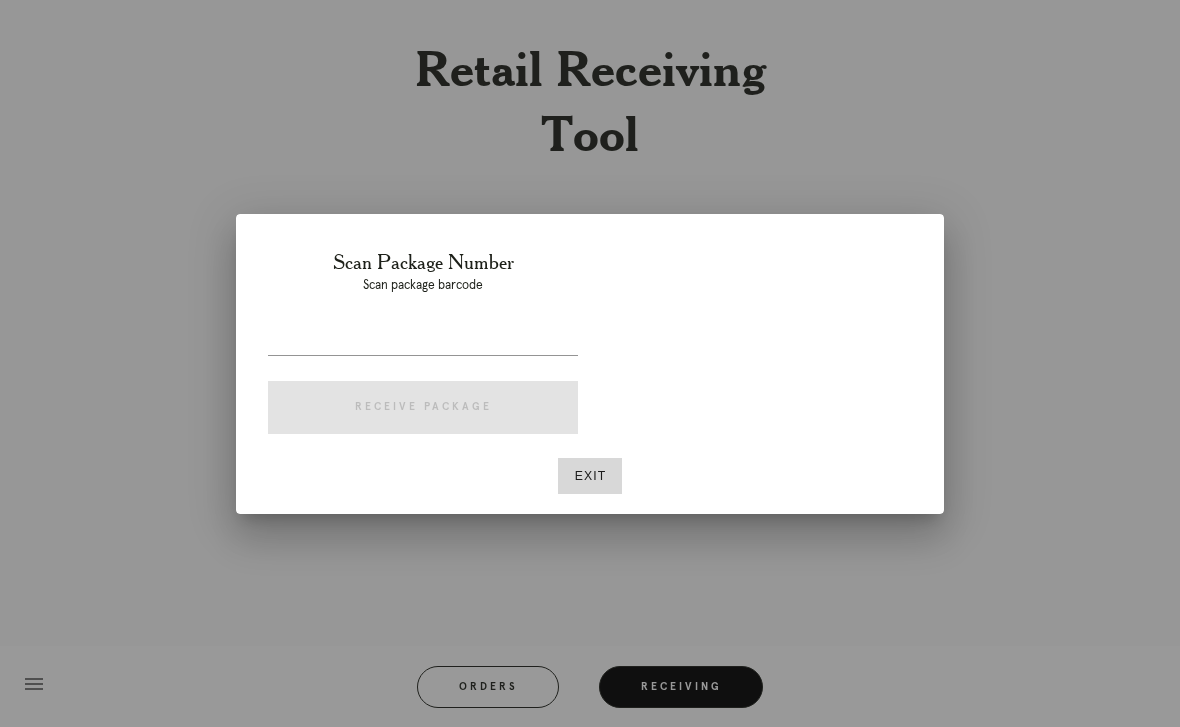 click at bounding box center [423, 339] 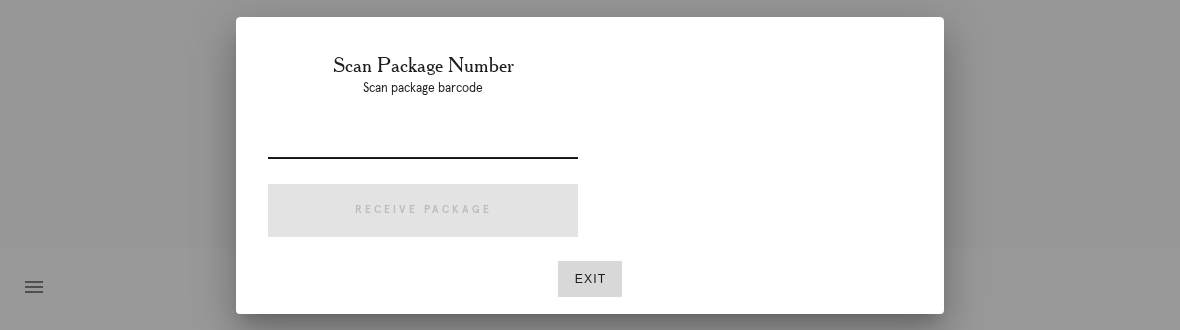 click at bounding box center (423, 142) 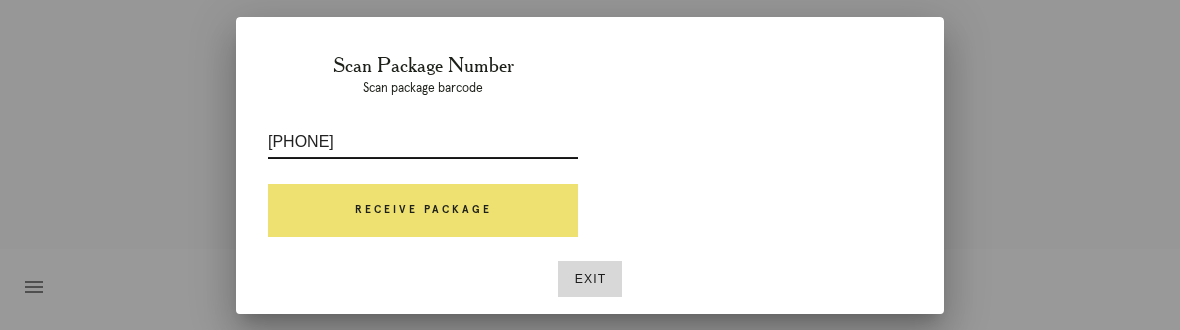 type on "[BARCODE]" 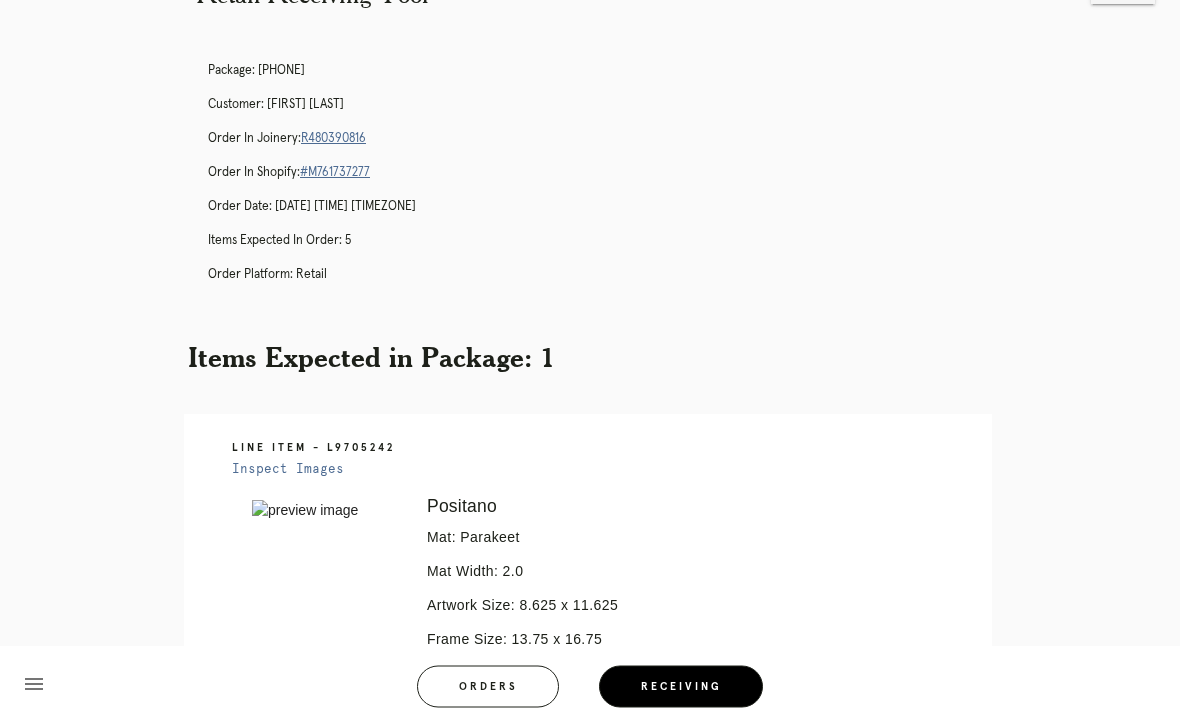 scroll, scrollTop: 0, scrollLeft: 0, axis: both 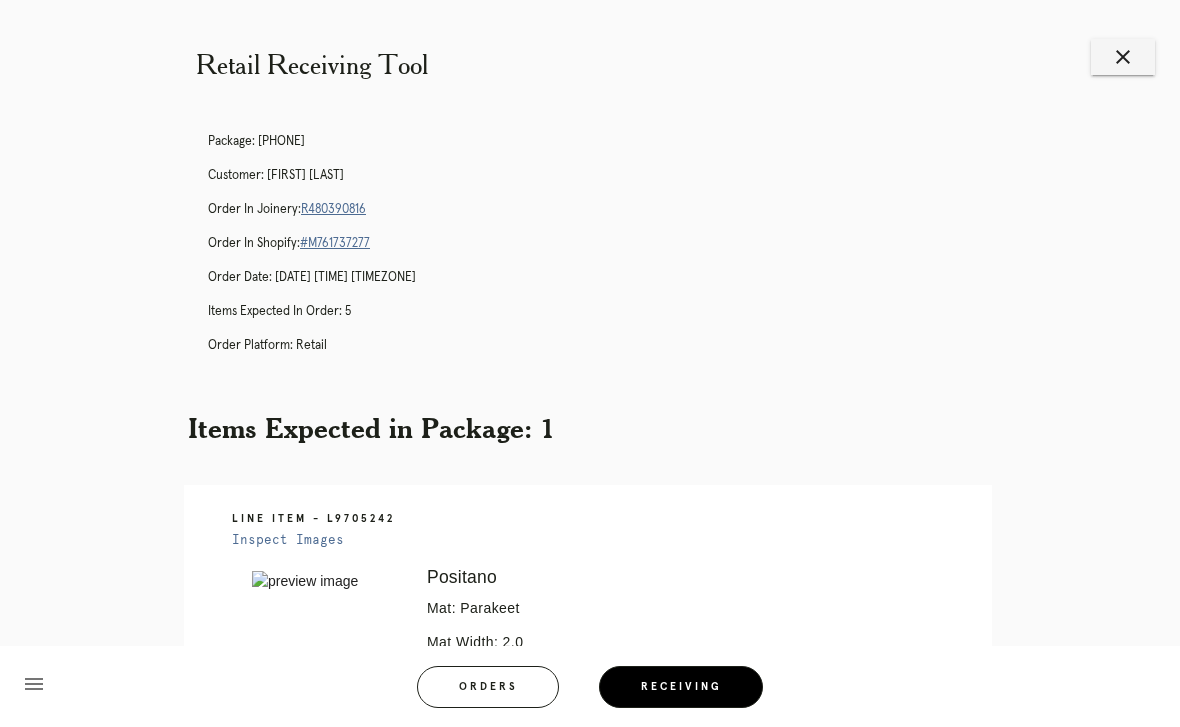 click on "R480390816" at bounding box center (333, 209) 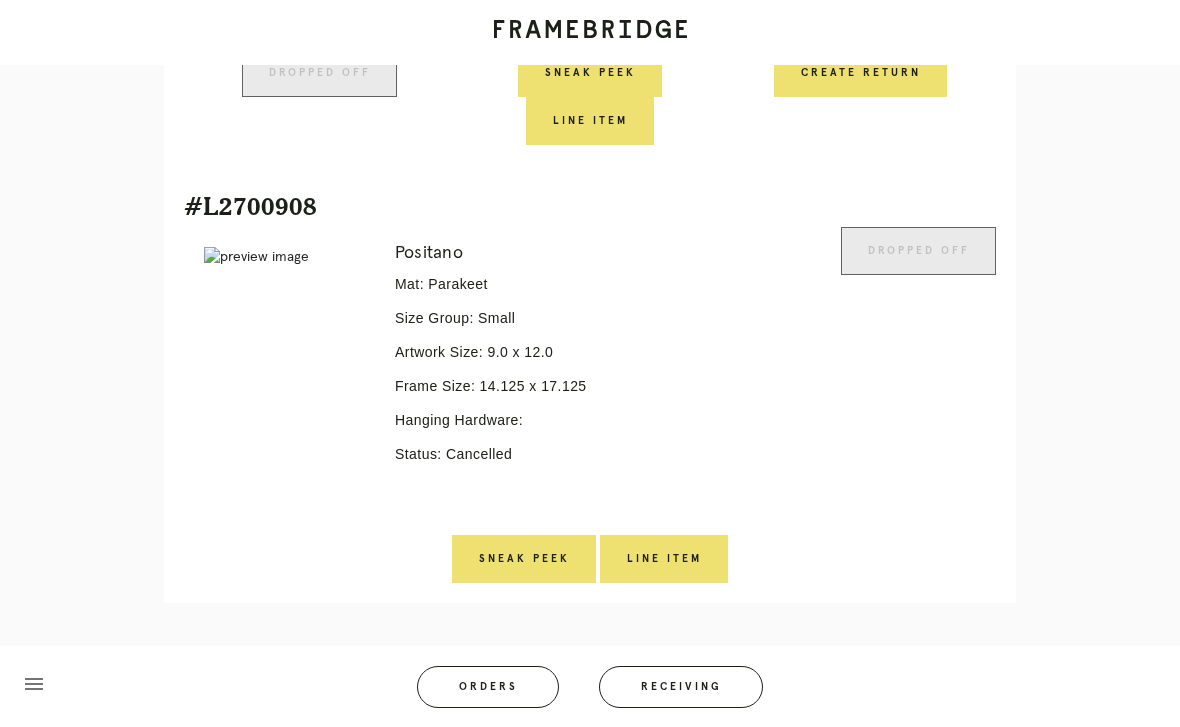 scroll, scrollTop: 2538, scrollLeft: 0, axis: vertical 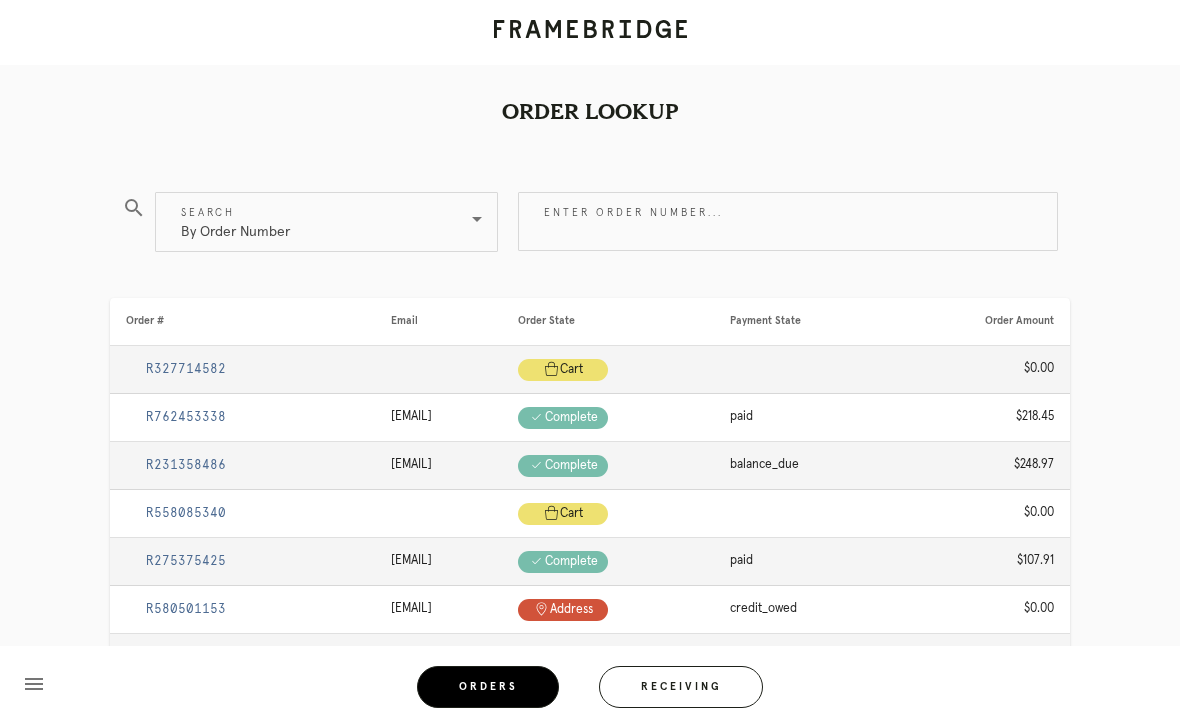 click on "Receiving" at bounding box center (681, 687) 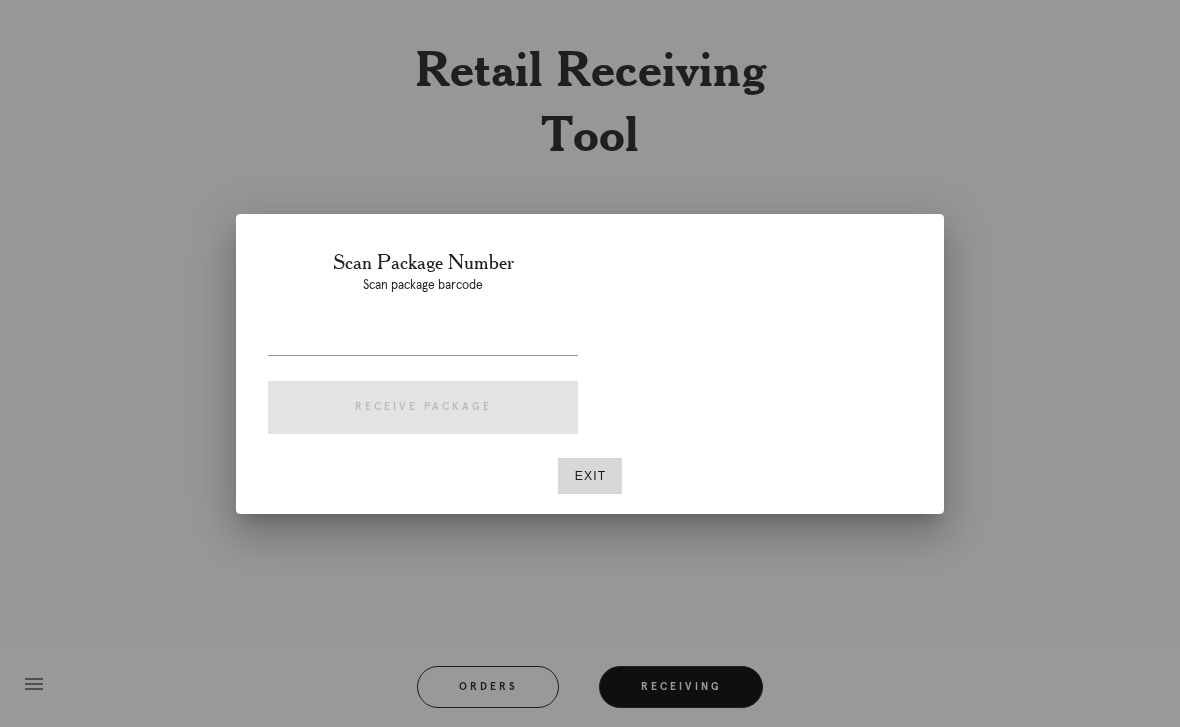 click at bounding box center (423, 339) 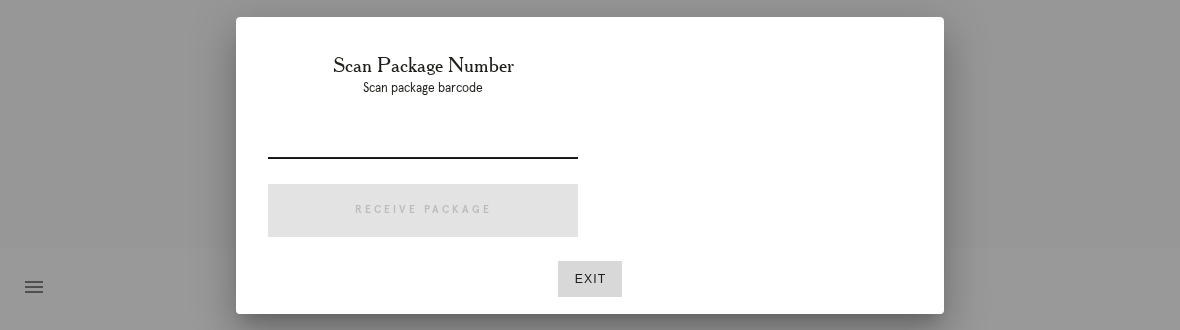 click at bounding box center (423, 142) 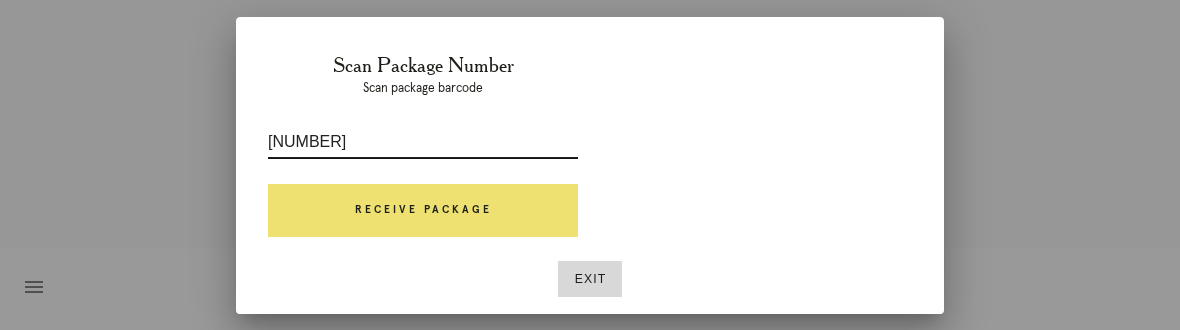 type on "[NUMBER]" 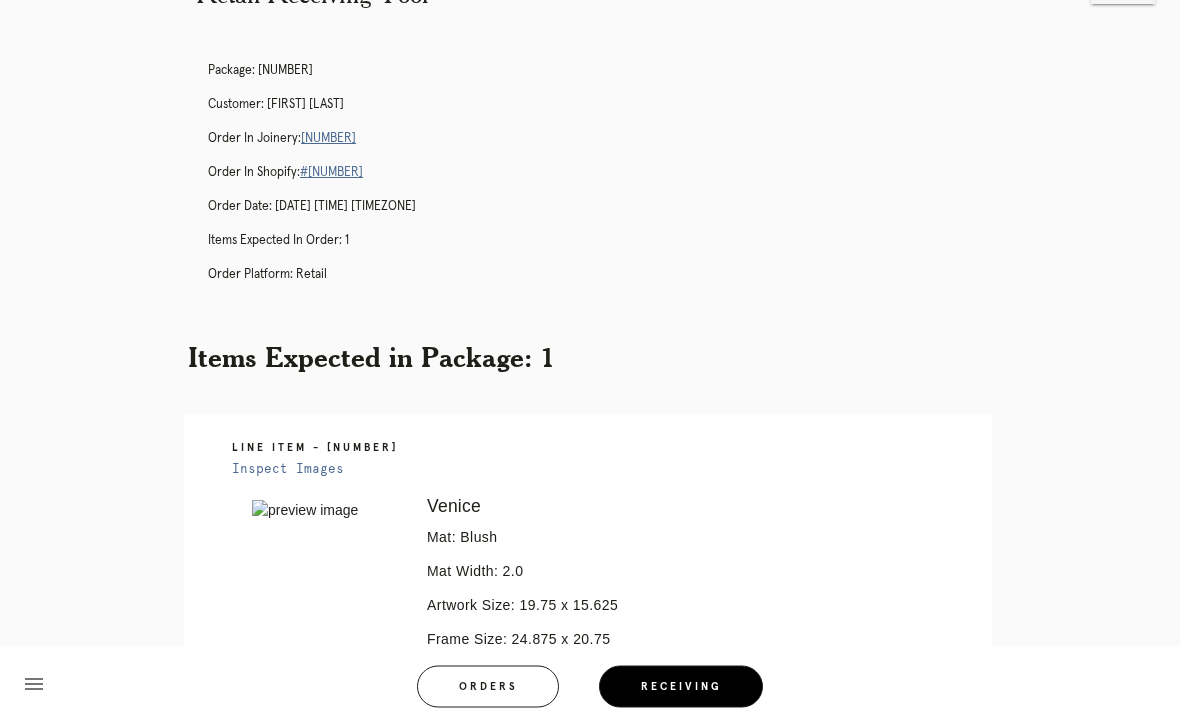 scroll, scrollTop: 62, scrollLeft: 0, axis: vertical 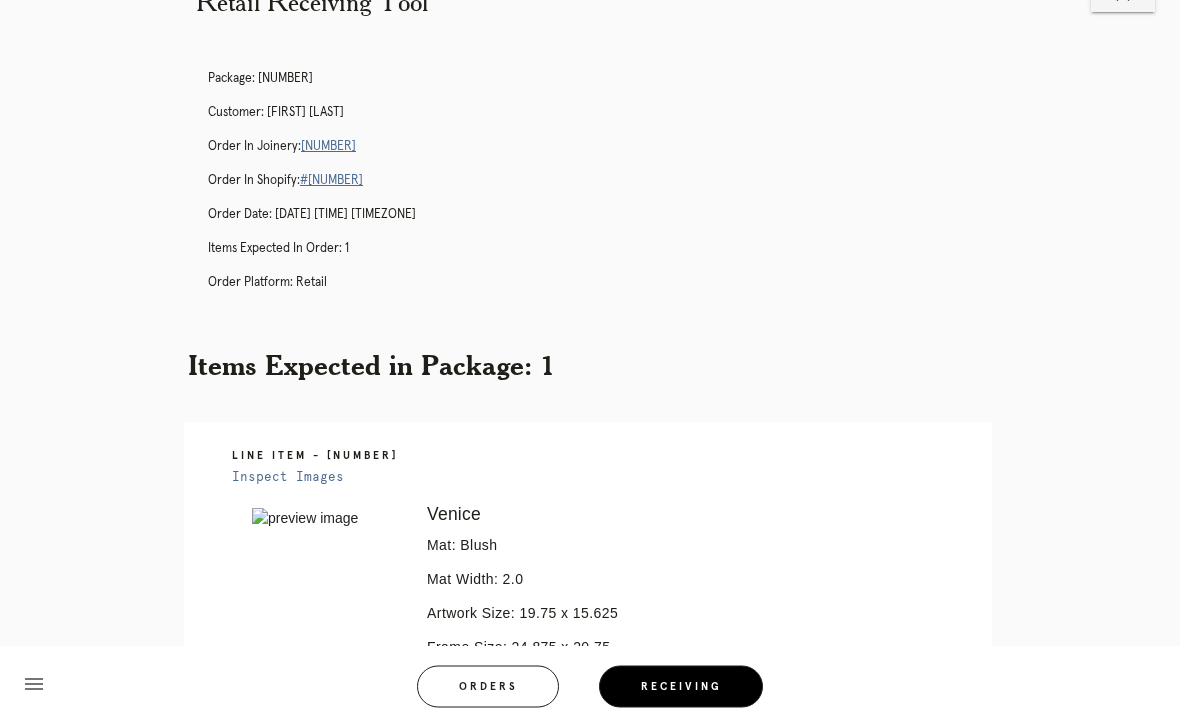 click on "R756858819" at bounding box center [328, 147] 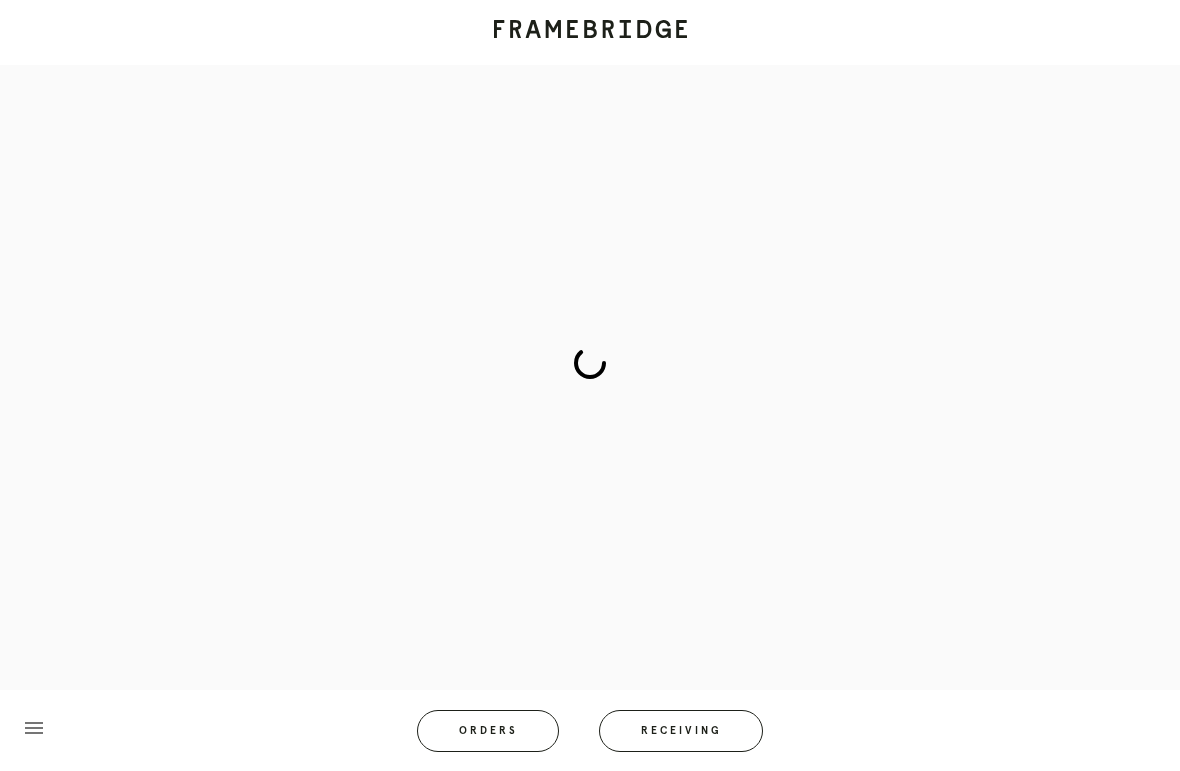 scroll, scrollTop: 0, scrollLeft: 0, axis: both 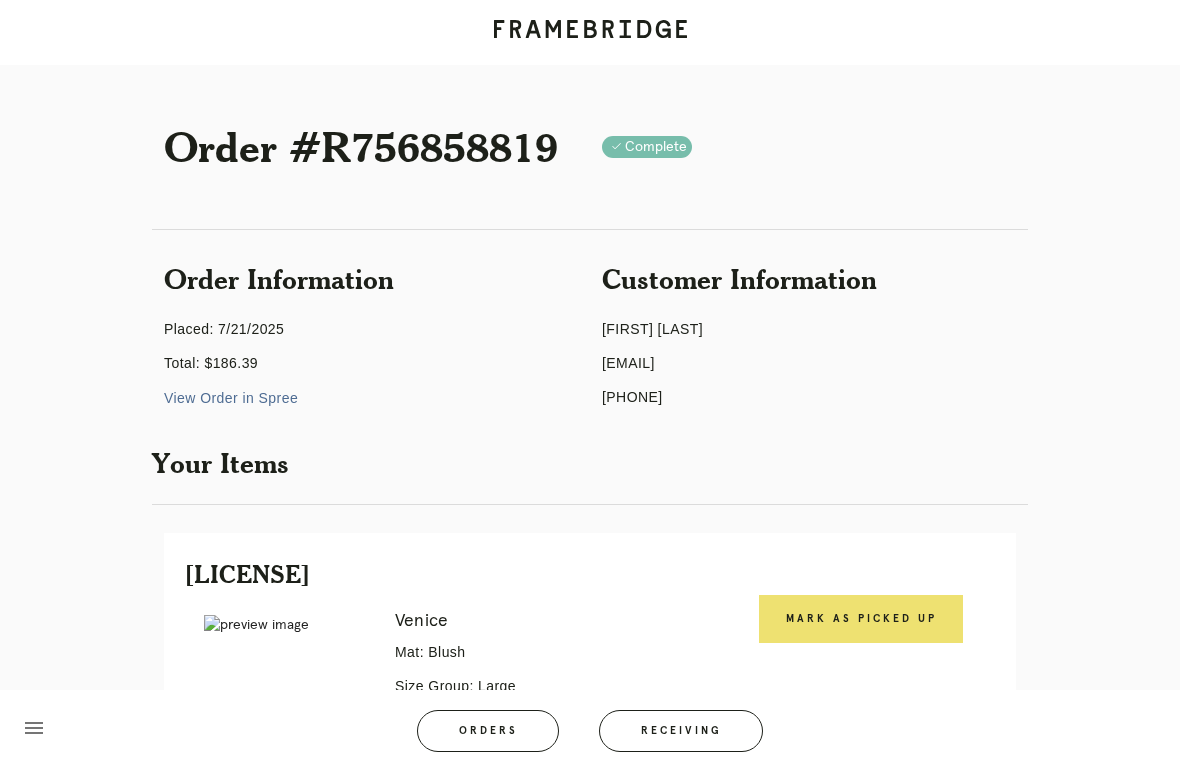 click on "Mark as Picked Up" at bounding box center (861, 619) 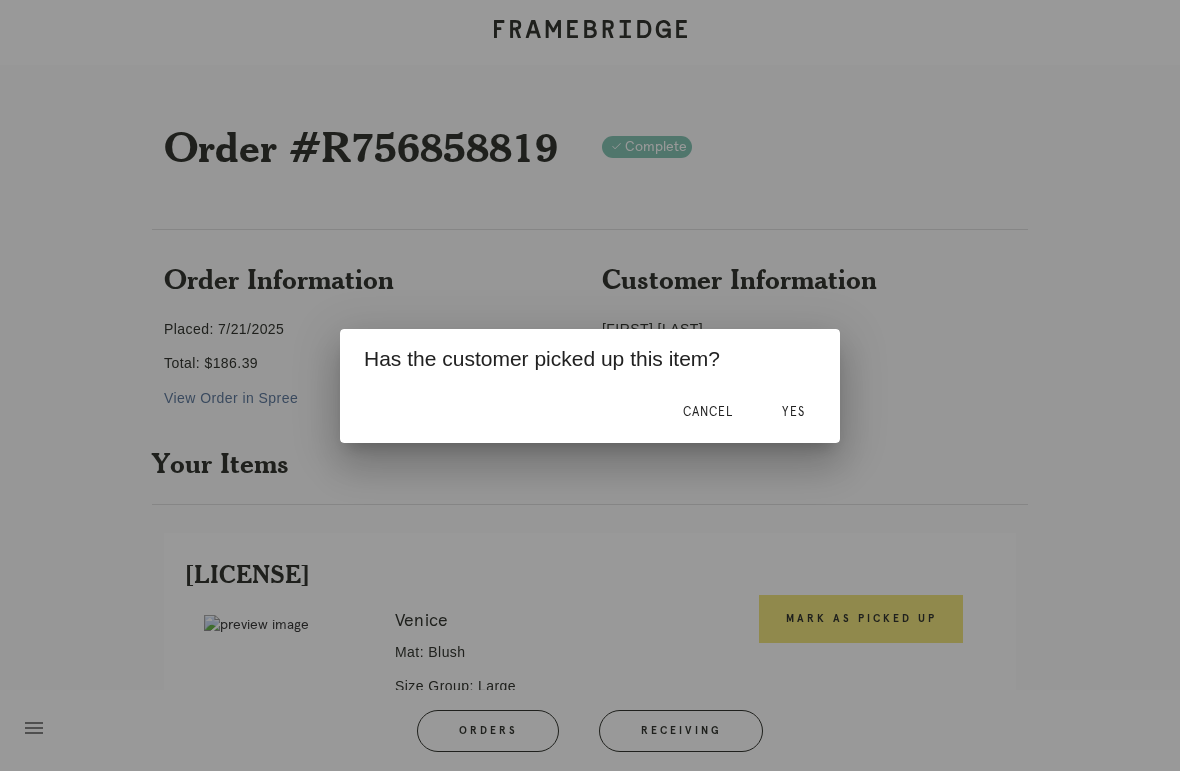click on "Yes" at bounding box center [793, 412] 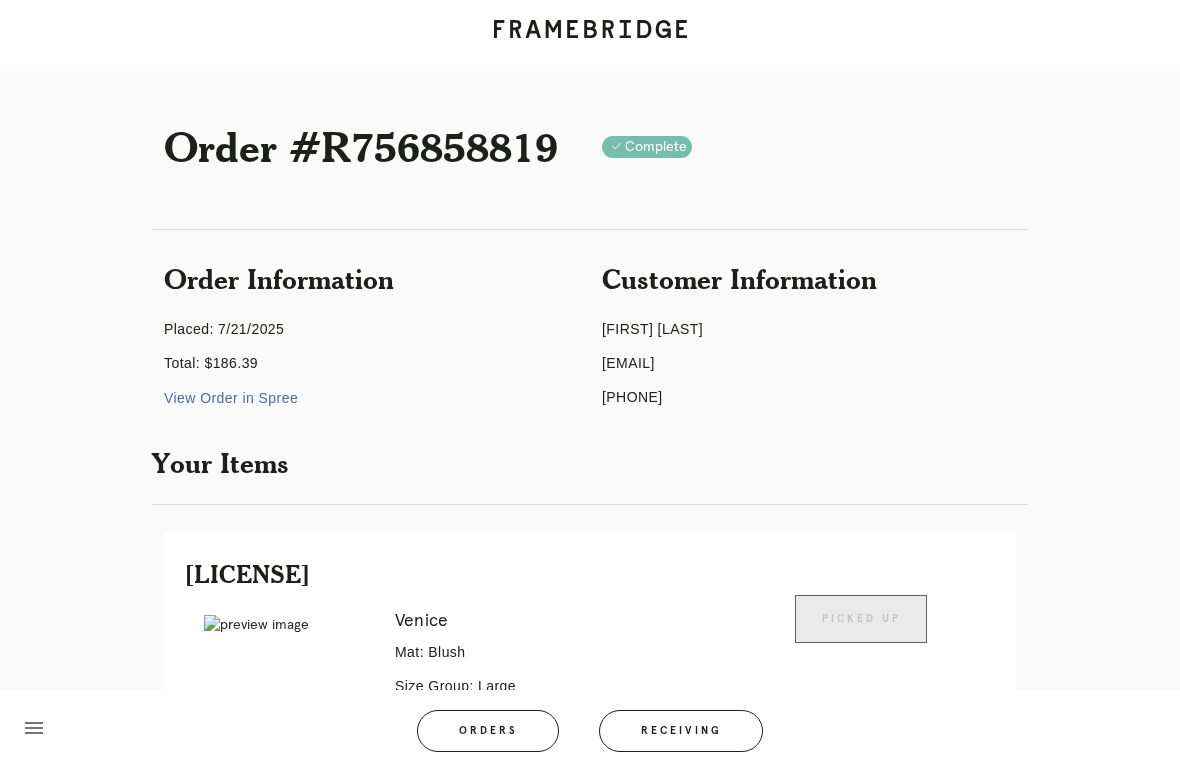scroll, scrollTop: 428, scrollLeft: 0, axis: vertical 